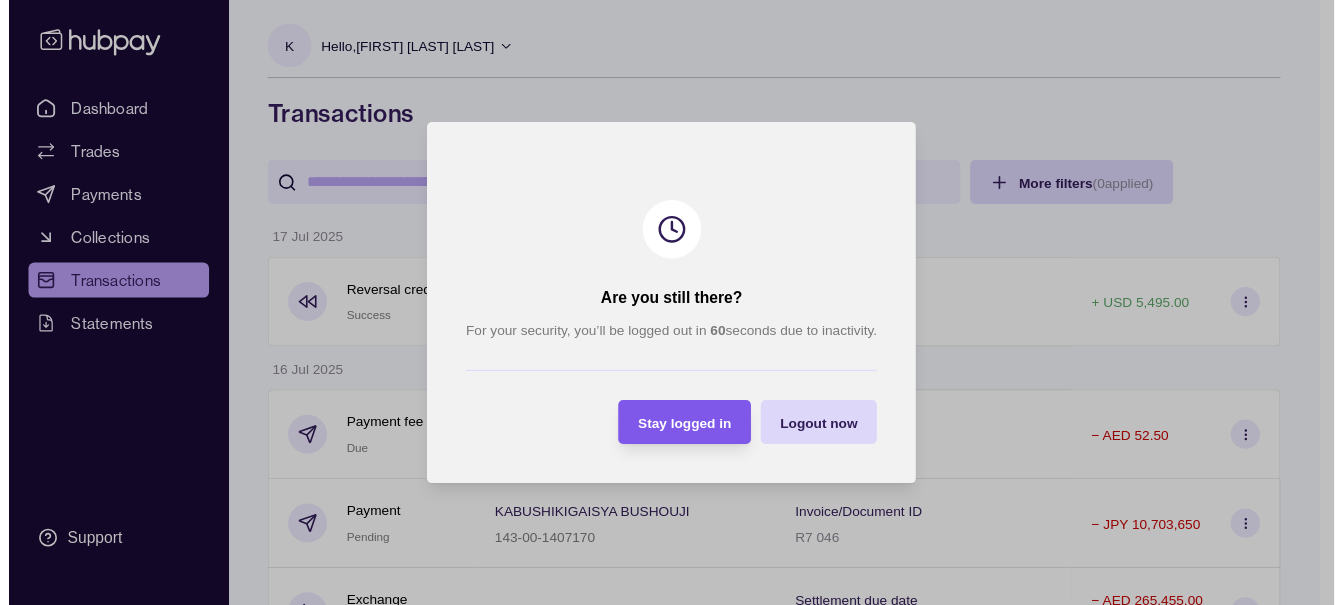 scroll, scrollTop: 0, scrollLeft: 0, axis: both 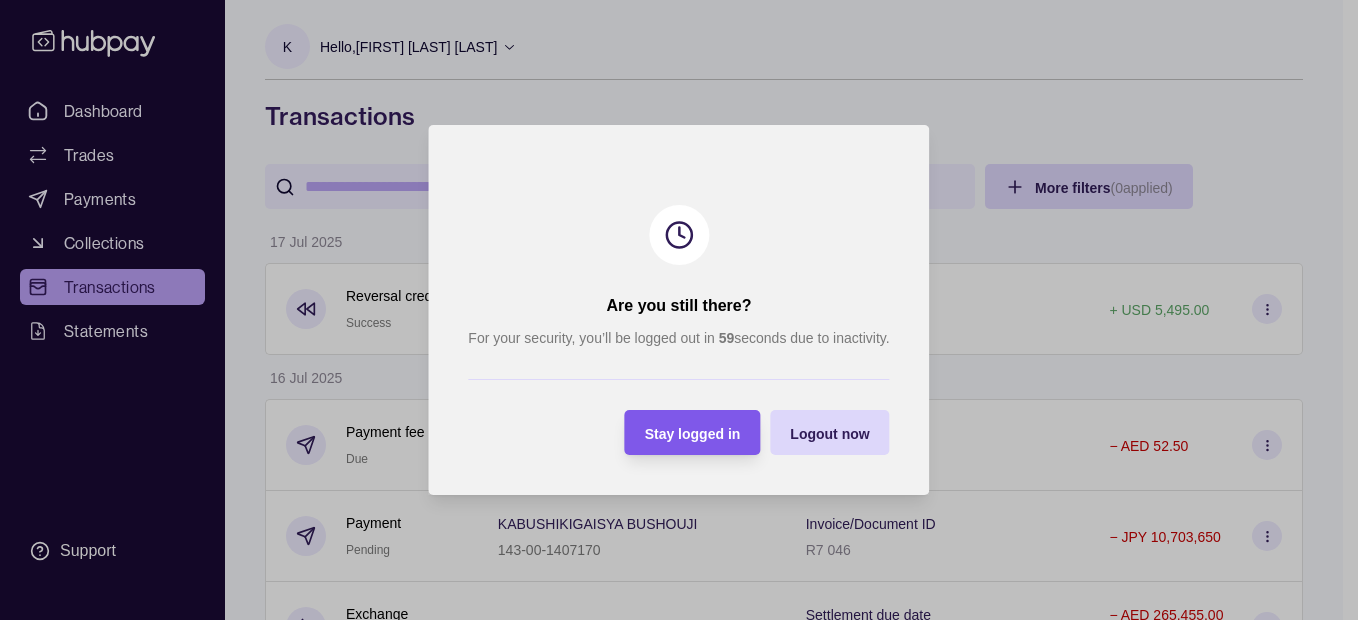 click on "Stay logged in" at bounding box center (693, 434) 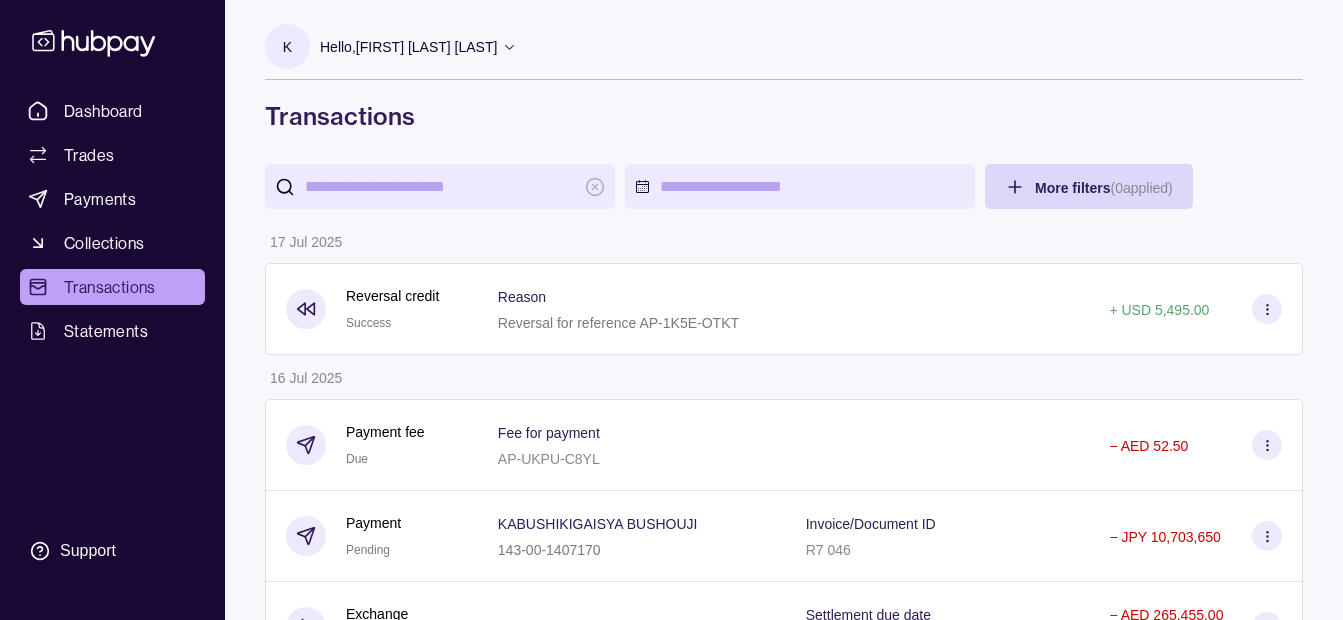 click on "Hello,  [FIRST] [LAST] [LAST]" at bounding box center [418, 47] 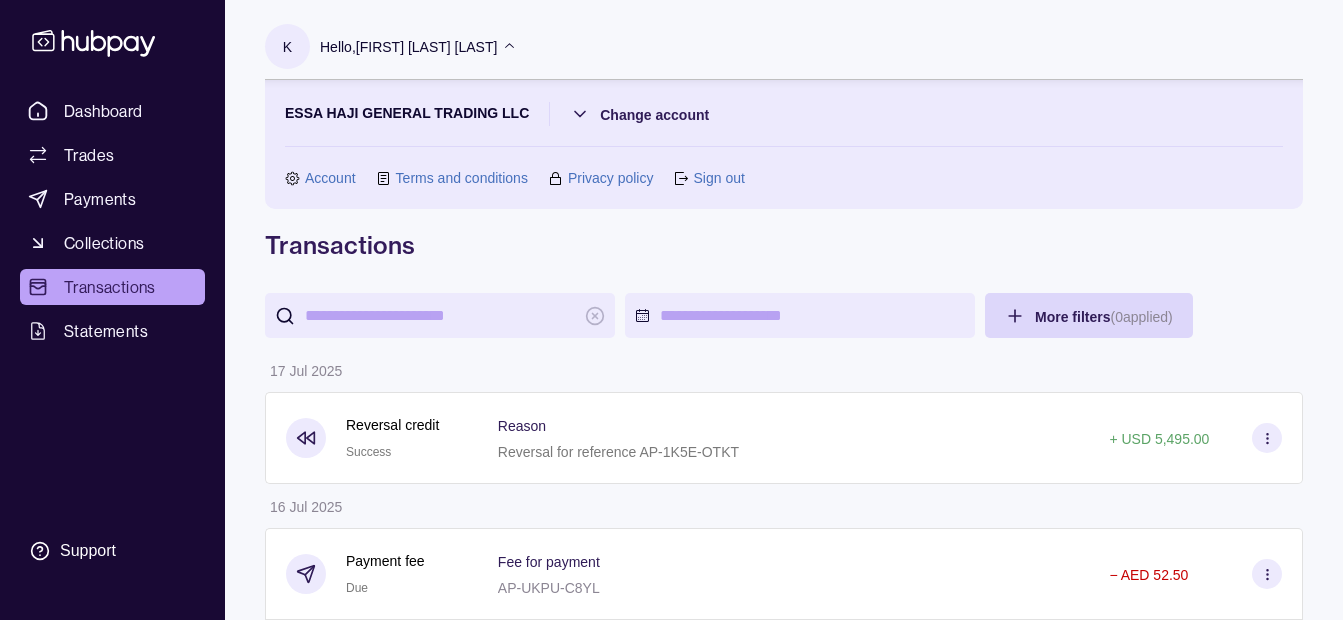 click on "Hello,  [FIRST] [LAST] [LAST]" at bounding box center (418, 47) 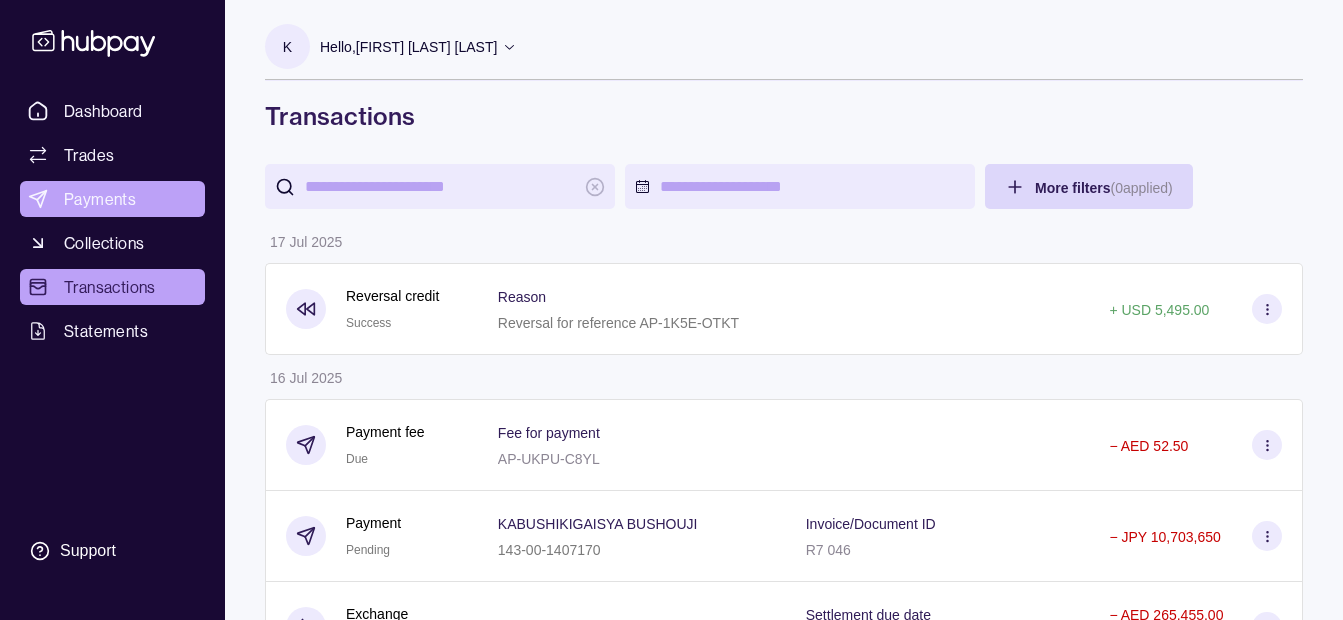 click on "Payments" at bounding box center (100, 199) 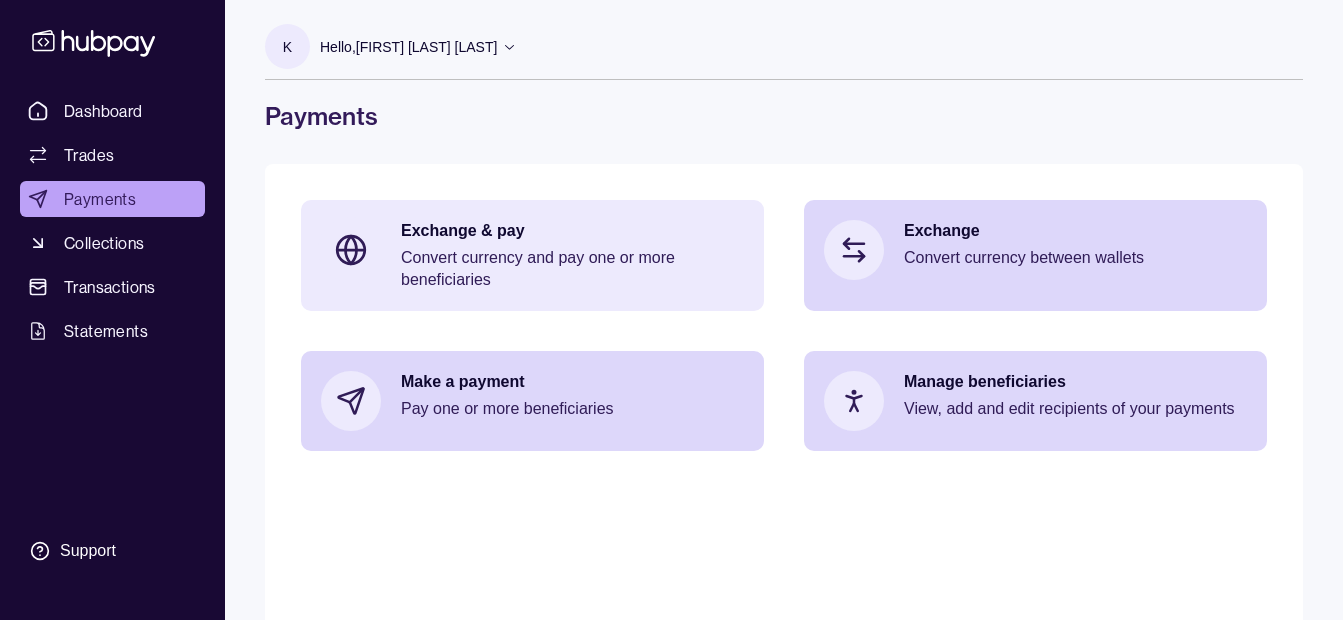 click on "Exchange & pay" at bounding box center [572, 231] 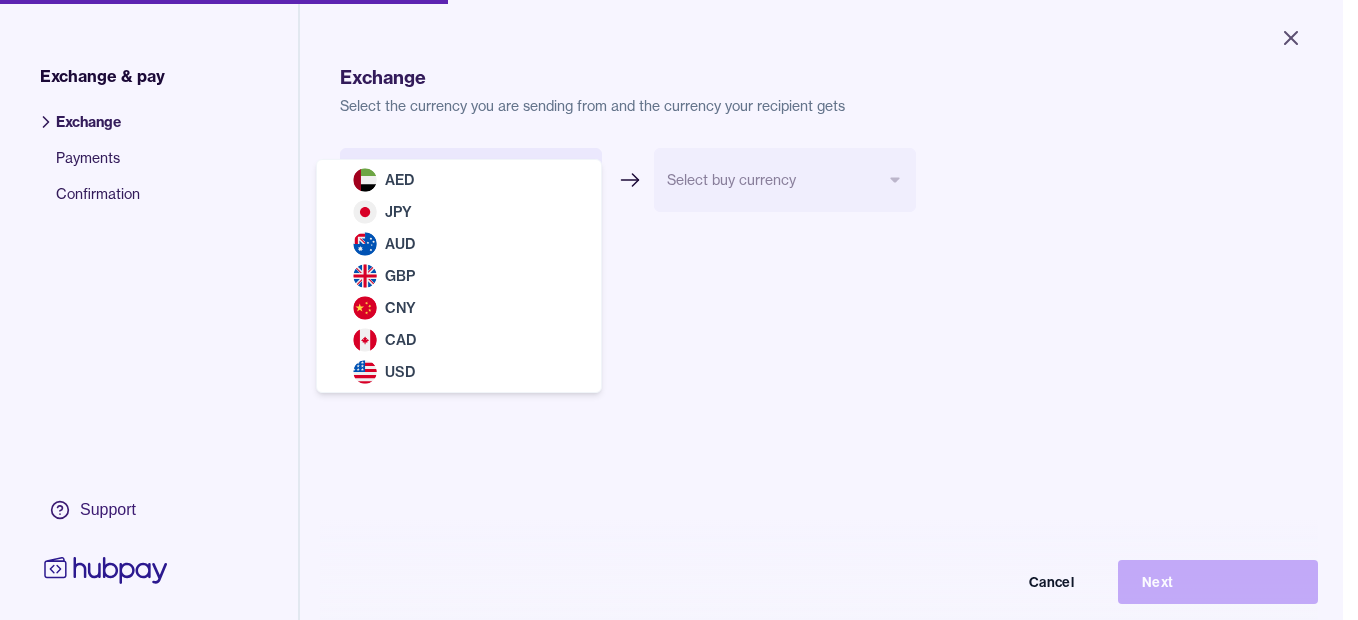 click on "Close Exchange & pay Exchange Payments Confirmation Support Exchange Select the currency you are sending from and the currency your recipient gets Select sell currency *** *** *** *** *** *** *** Select buy currency Cancel Next Exchange & pay | Hubpay AED JPY AUD GBP CNY USD" at bounding box center [671, 310] 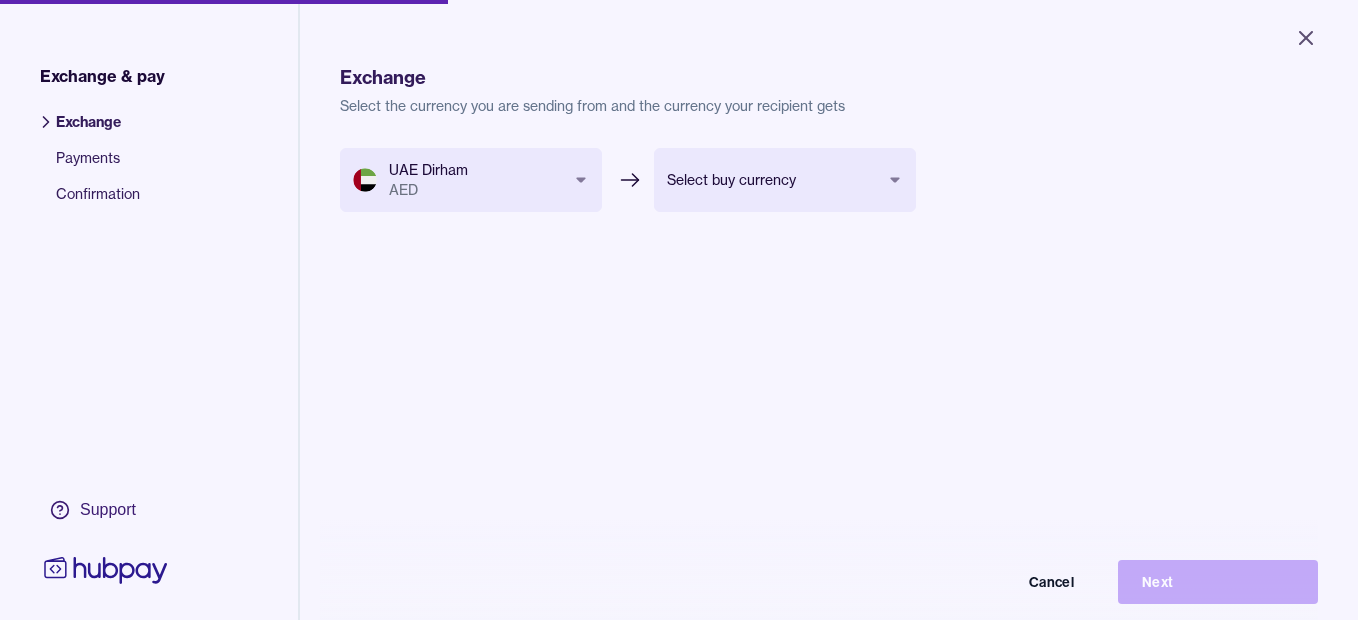 click on "Close Exchange & pay Exchange Payments Confirmation Support Exchange Select the currency you are sending from and the currency your recipient gets UAE Dirham AED *** *** *** *** *** *** *** Select buy currency *** *** *** *** *** *** Cancel Next Exchange & pay | Hubpay" at bounding box center (679, 310) 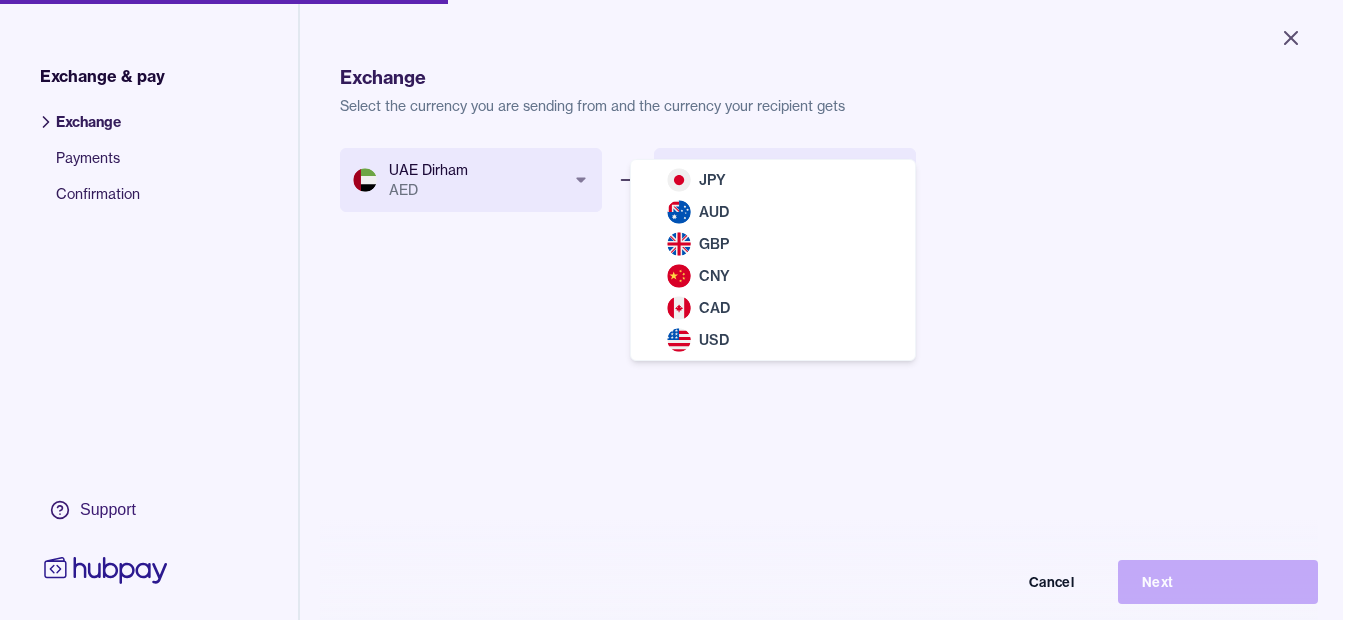 select on "***" 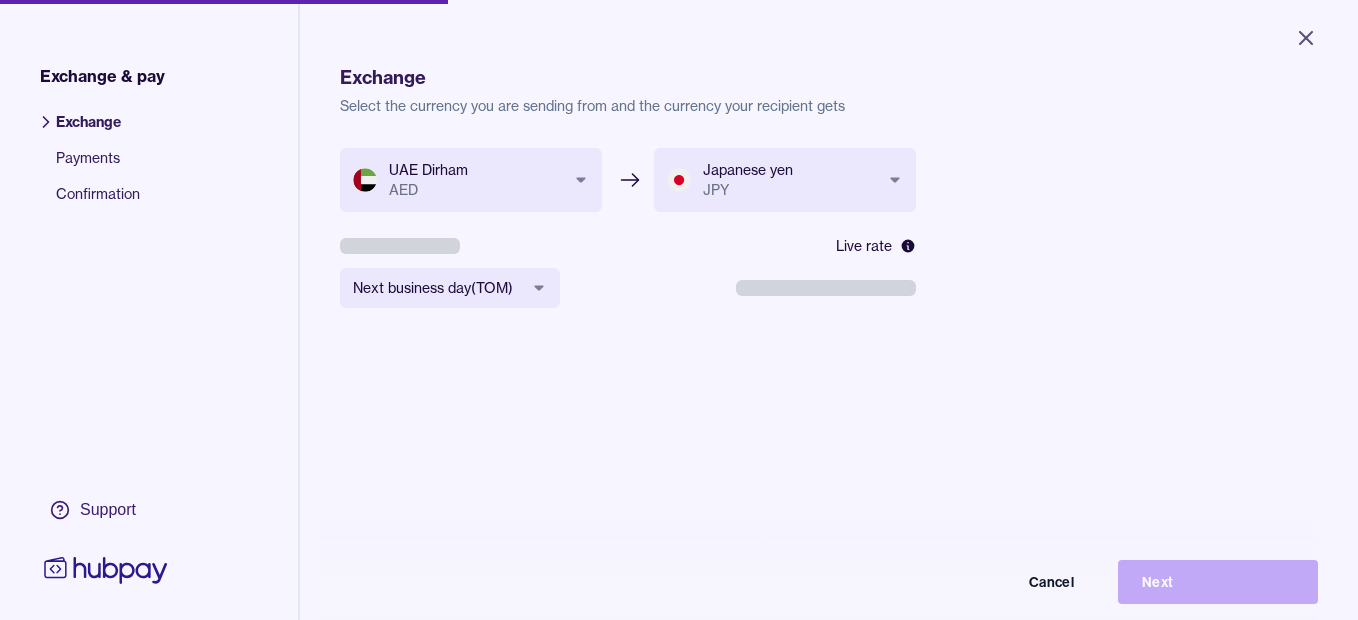 click on "**********" at bounding box center (679, 310) 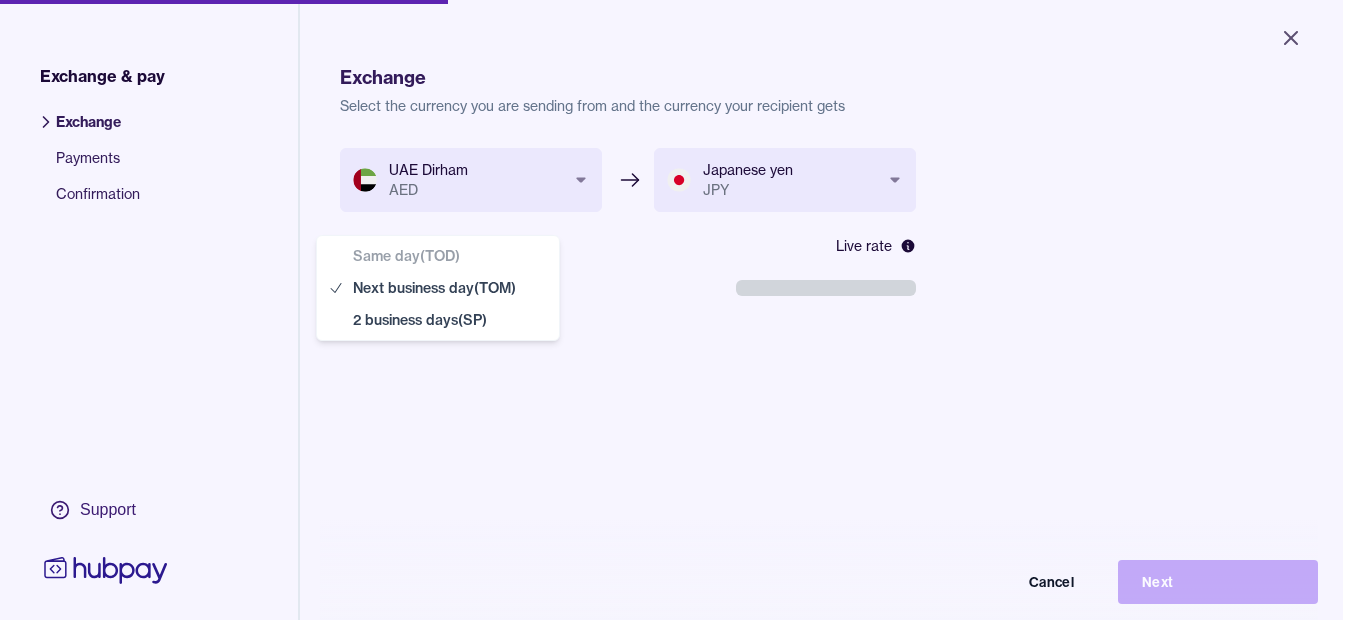 select on "**" 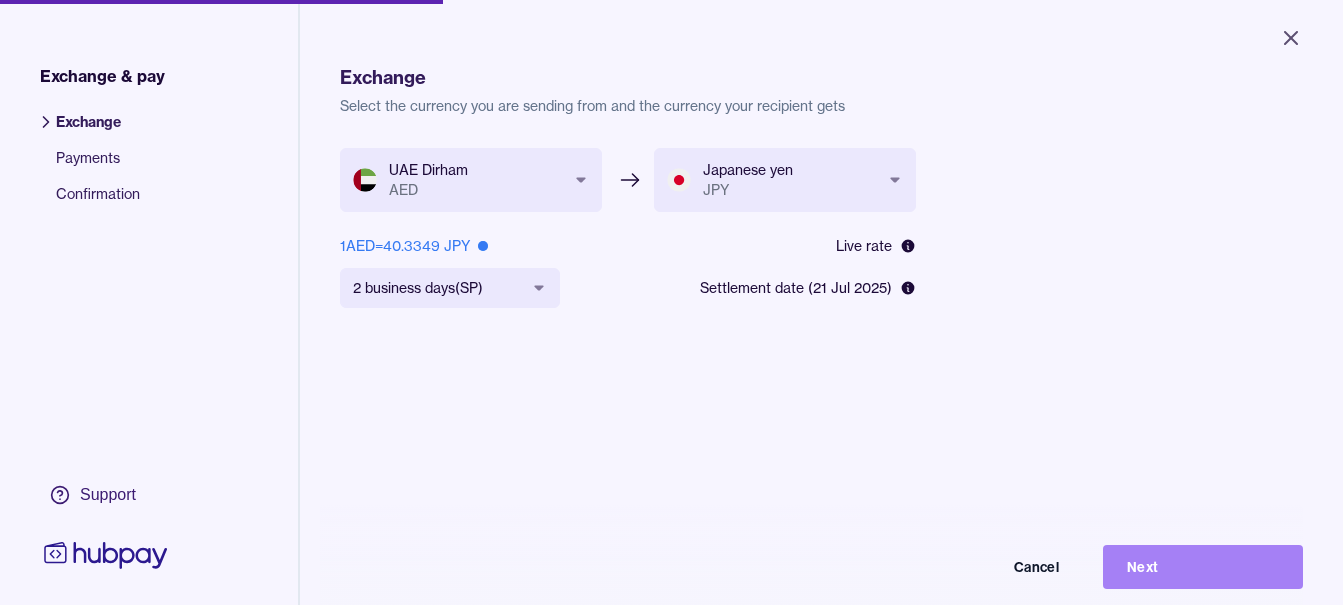 click on "Next" at bounding box center [1203, 567] 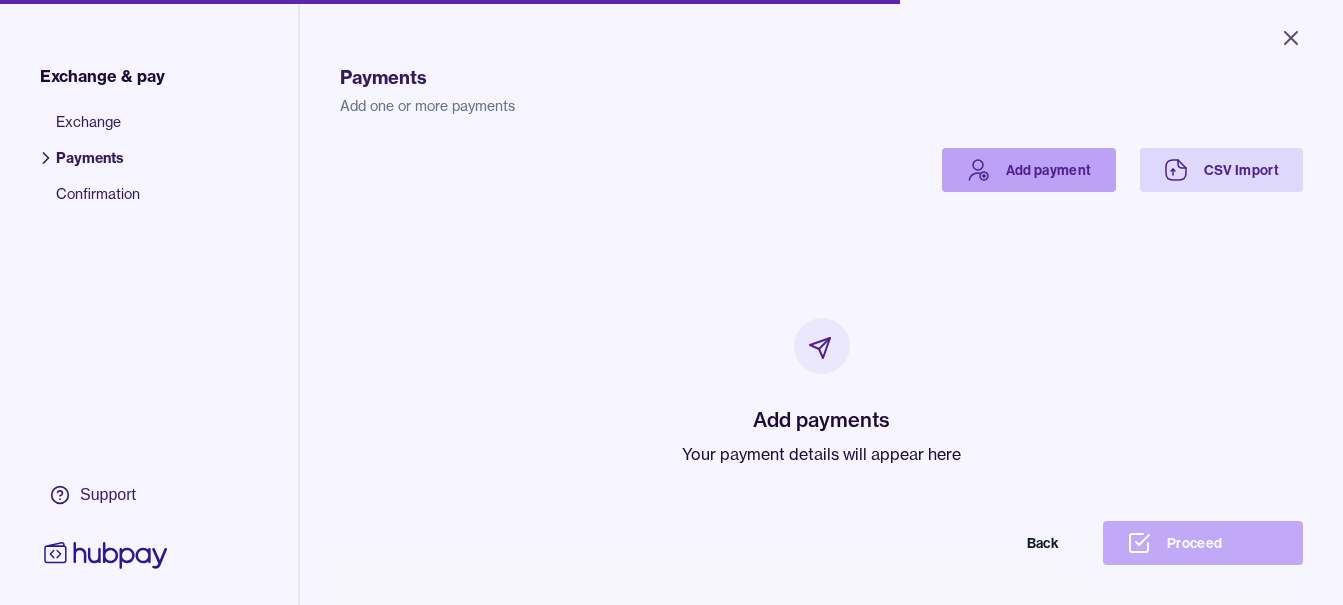 click on "Add payment" at bounding box center (1029, 170) 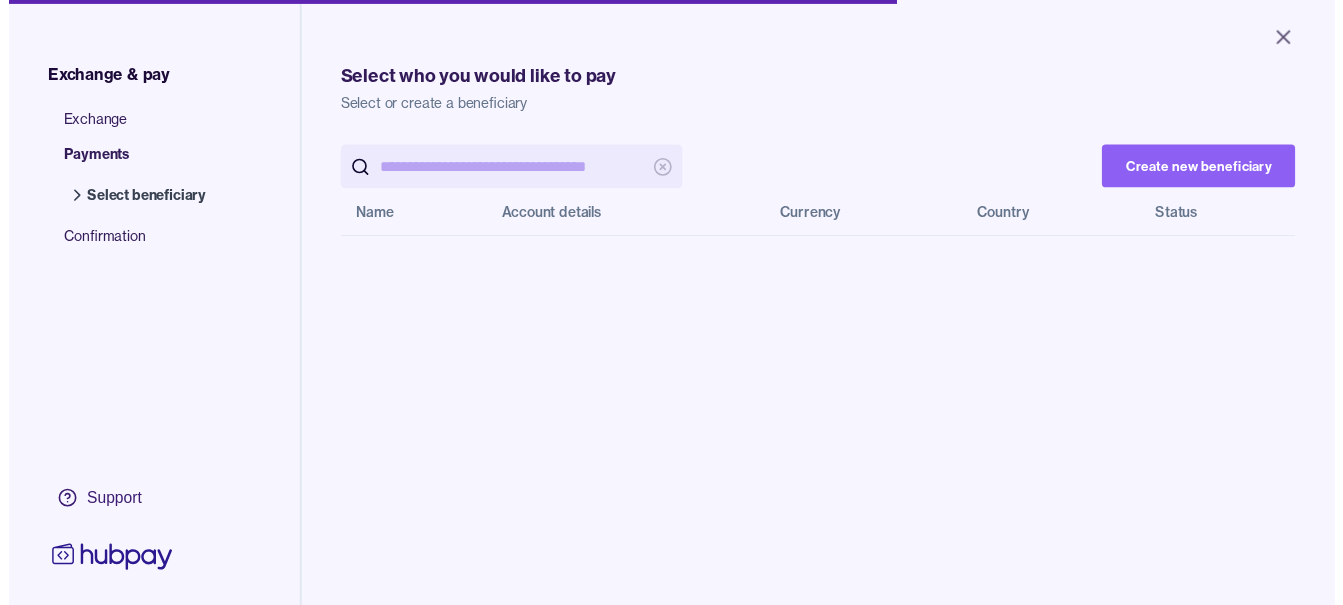 scroll, scrollTop: 0, scrollLeft: 0, axis: both 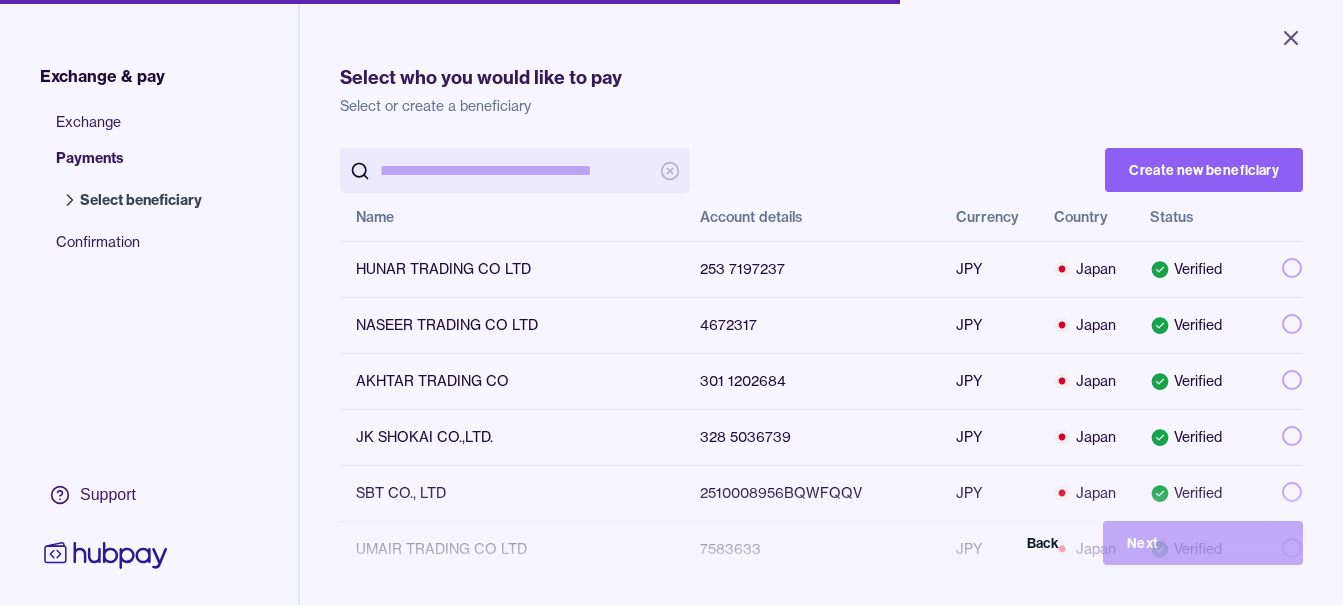 click at bounding box center [515, 170] 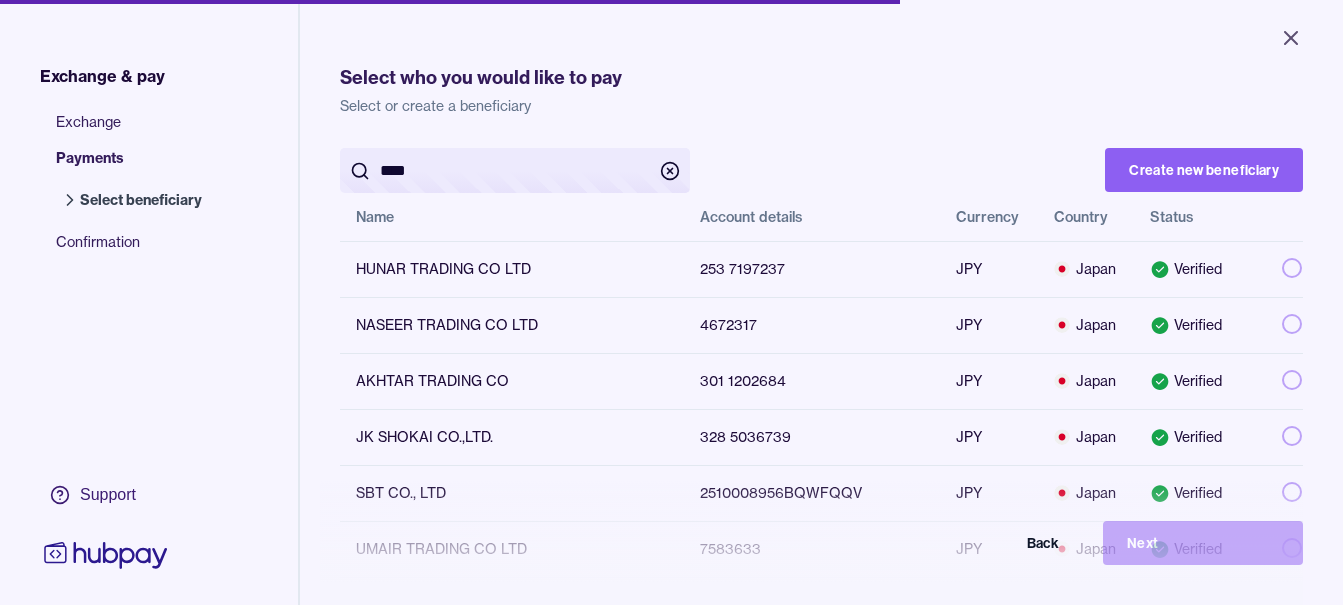 type on "****" 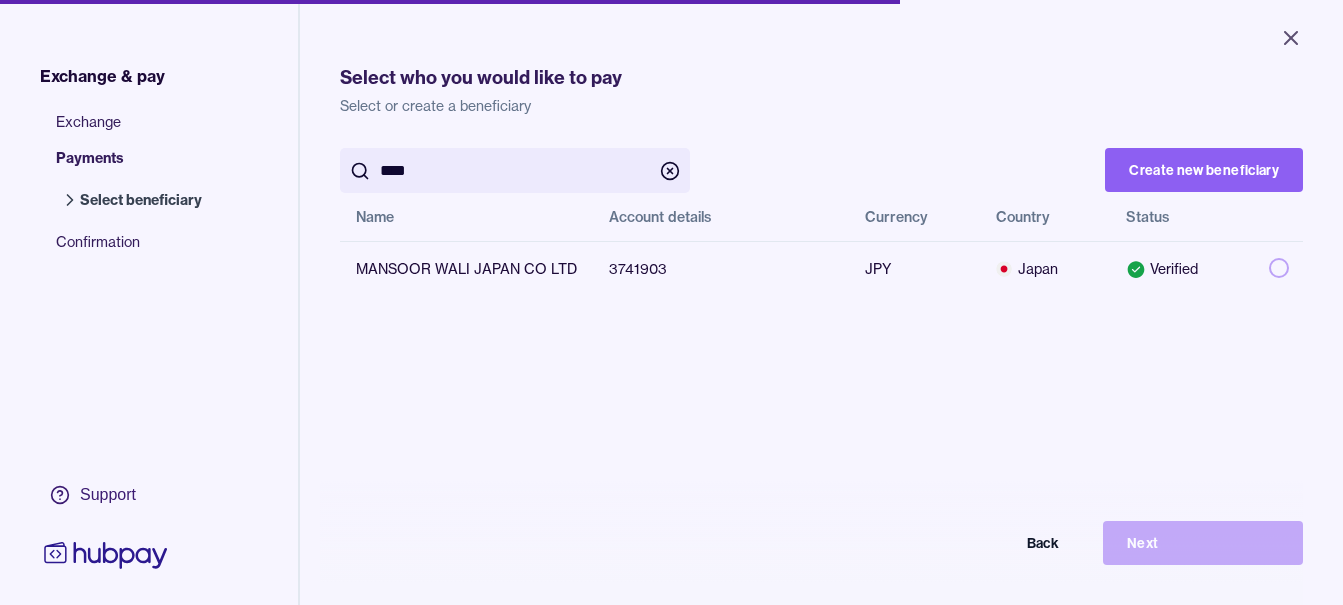 click on "Select who you would like to pay Select or create a beneficiary" at bounding box center (821, 88) 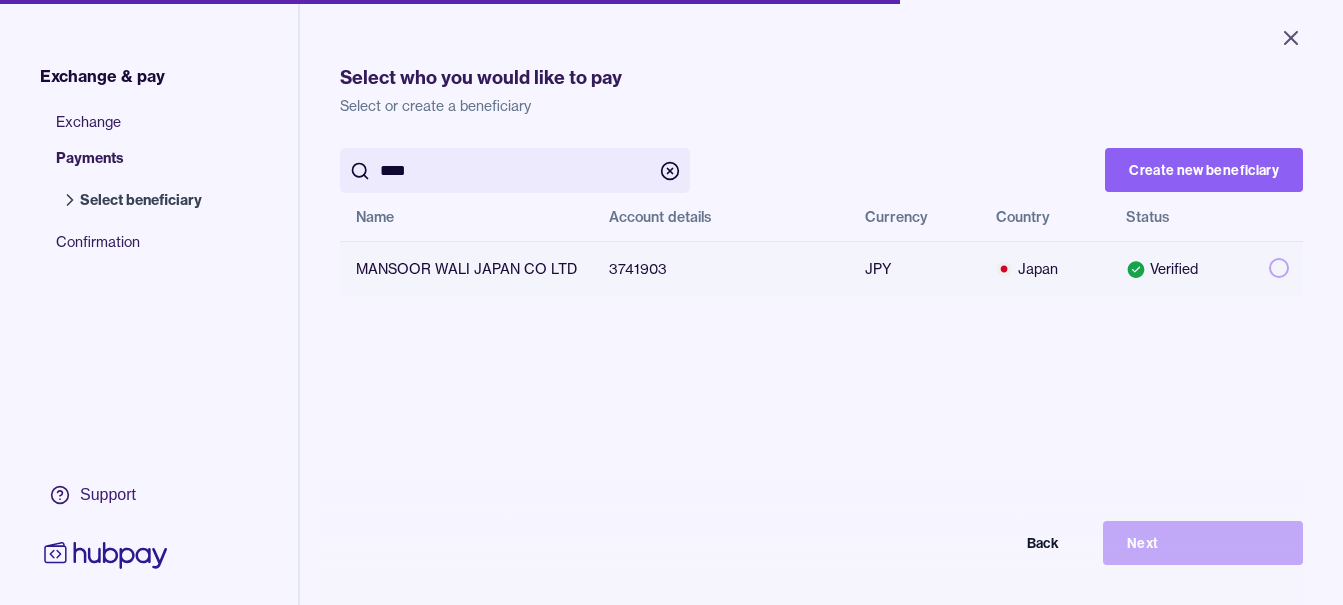 drag, startPoint x: 1260, startPoint y: 267, endPoint x: 1246, endPoint y: 279, distance: 18.439089 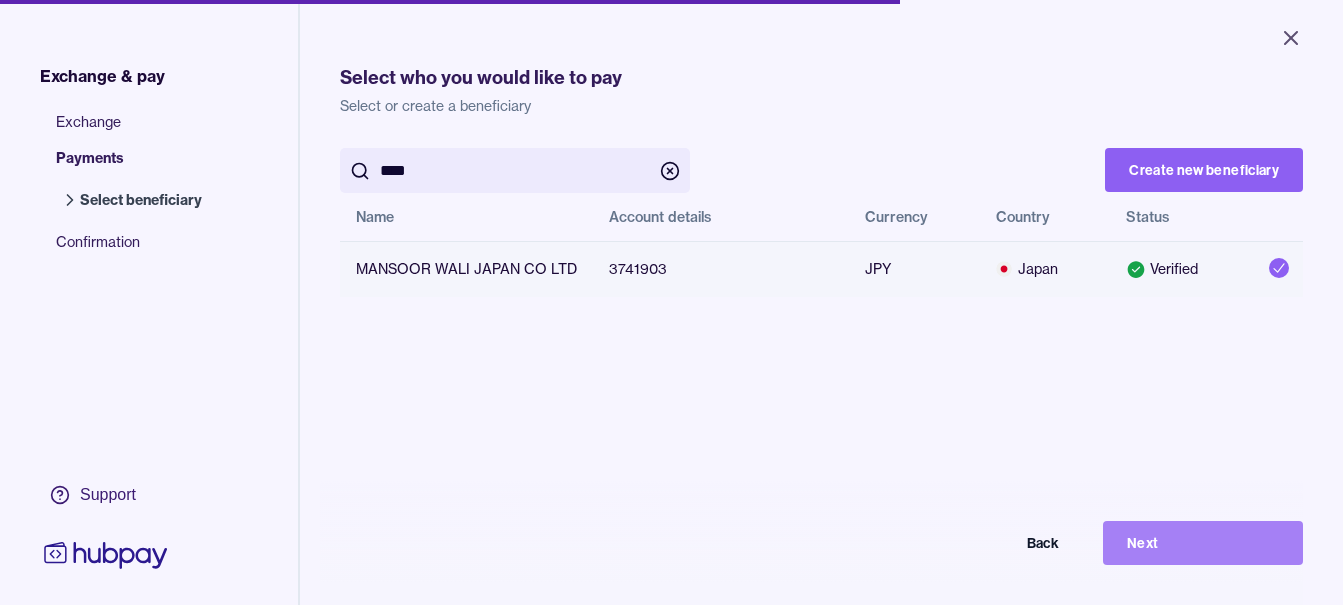click on "Next" at bounding box center (1203, 543) 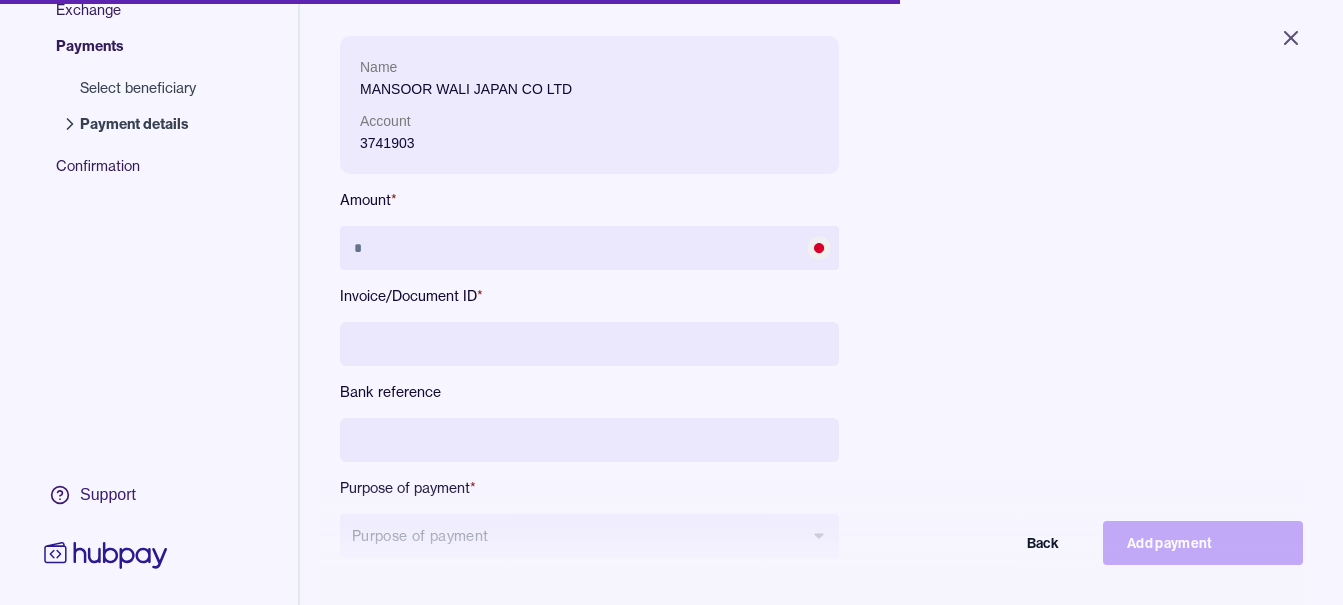 scroll, scrollTop: 268, scrollLeft: 0, axis: vertical 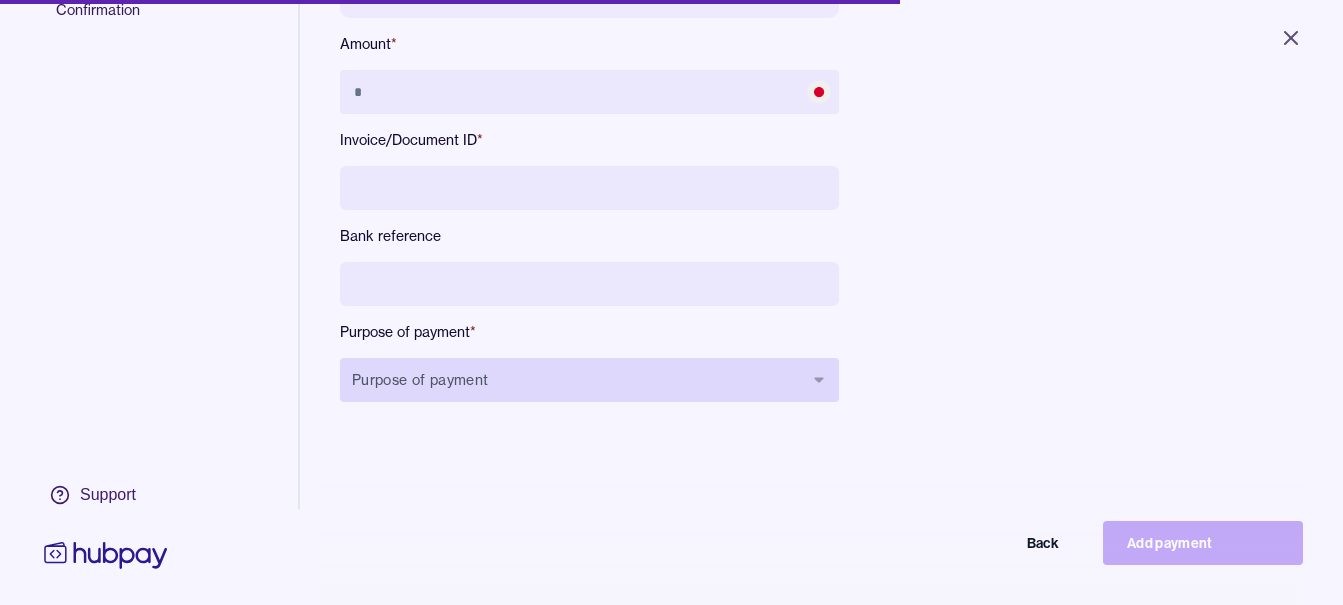 click on "Purpose of payment" at bounding box center (589, 380) 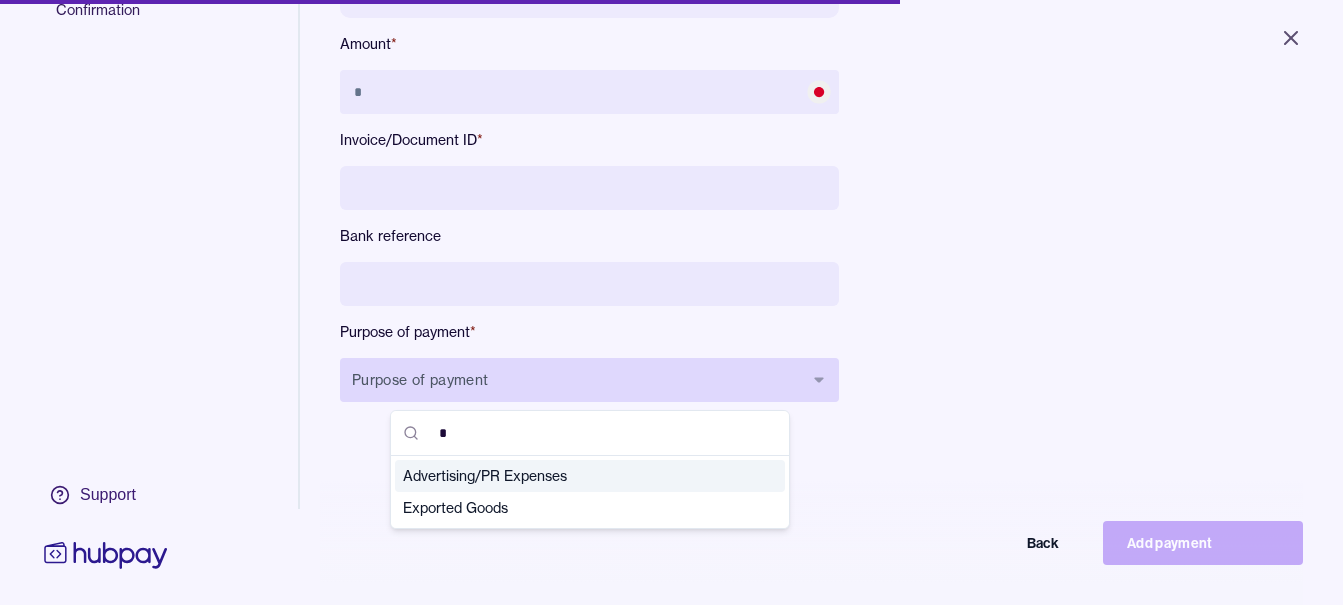 type on "**" 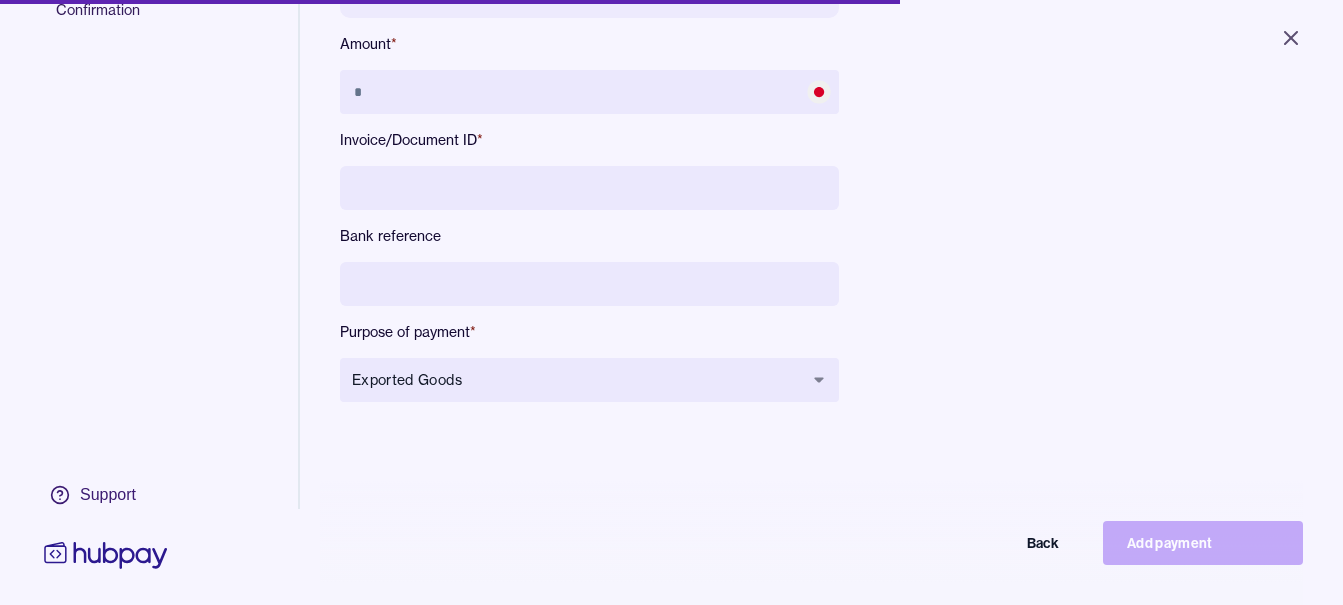 click at bounding box center (589, 284) 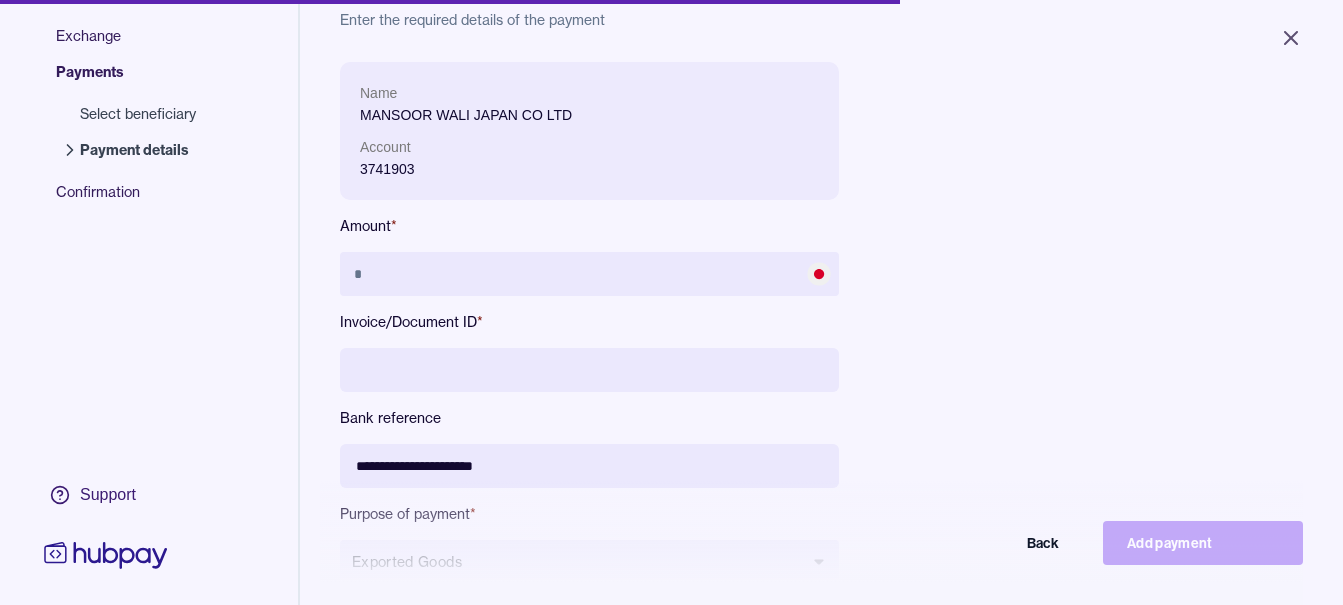 scroll, scrollTop: 68, scrollLeft: 0, axis: vertical 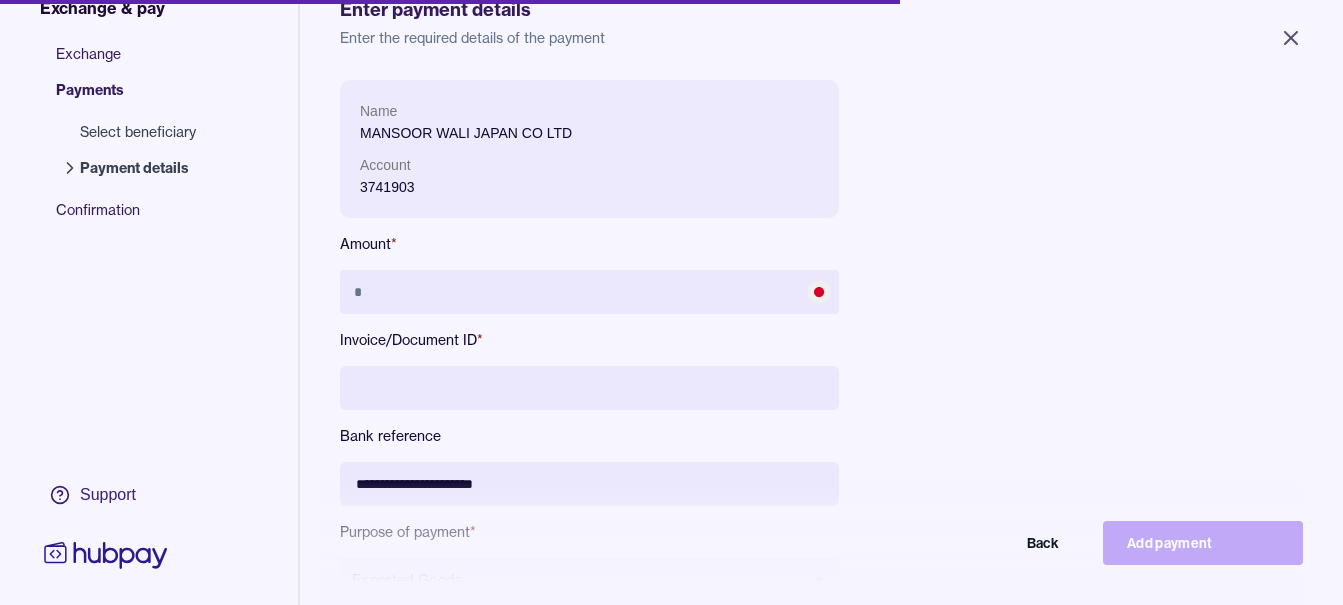 type on "**********" 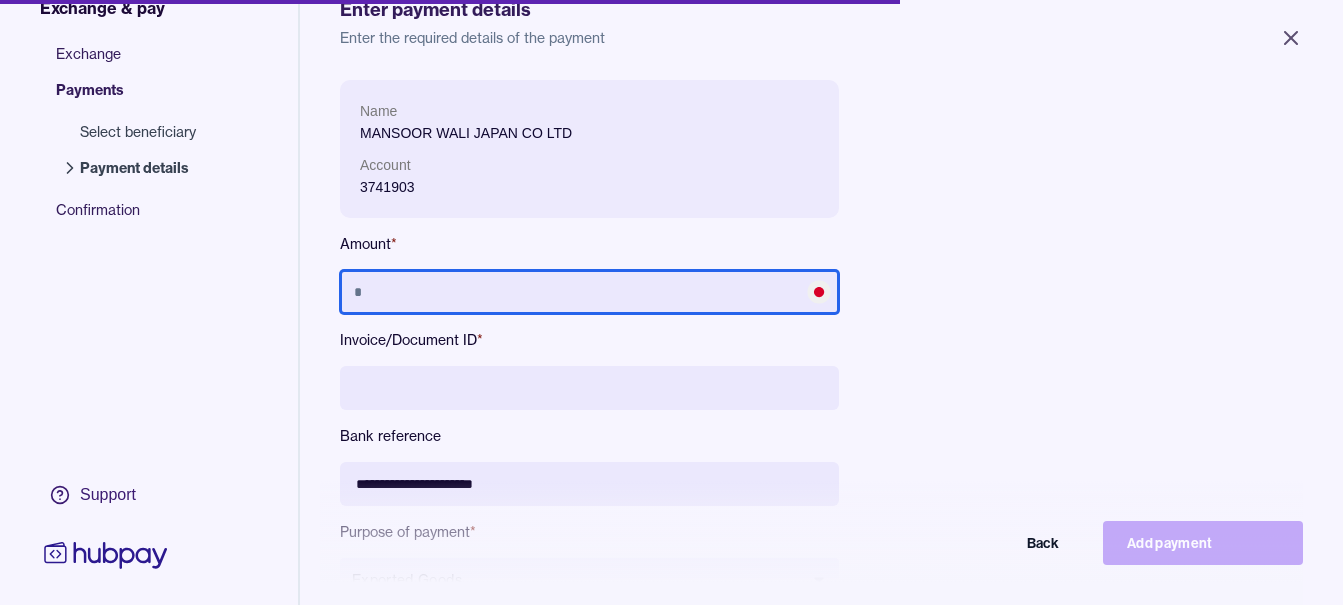 click at bounding box center (589, 292) 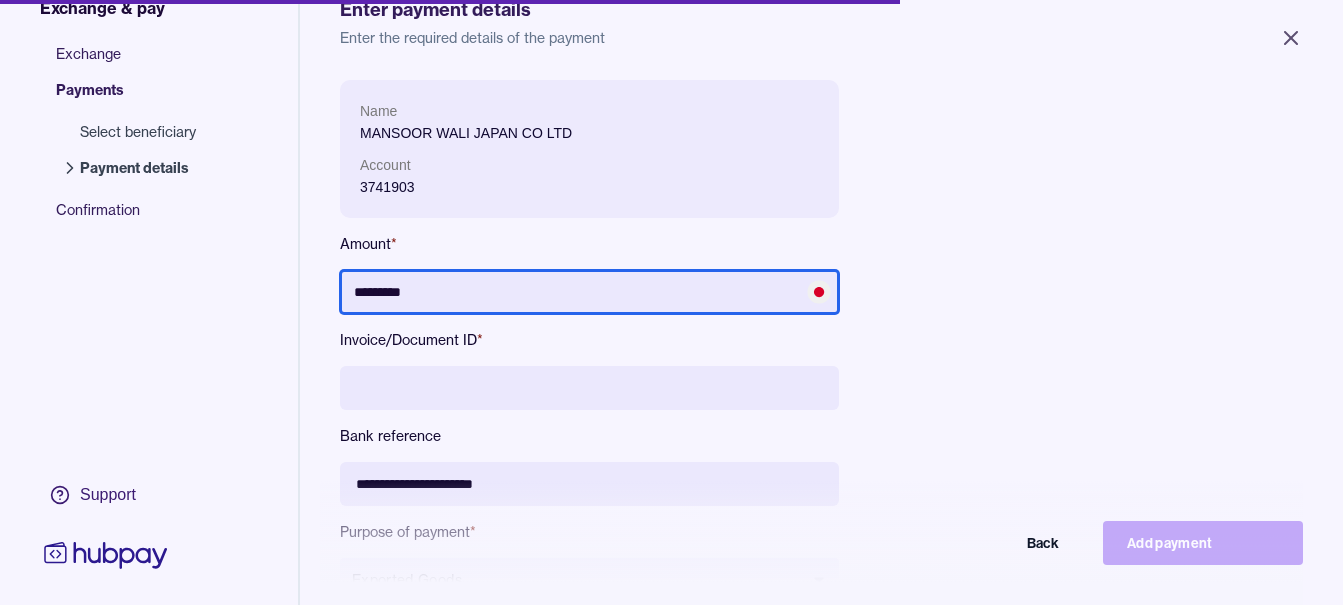 type on "*********" 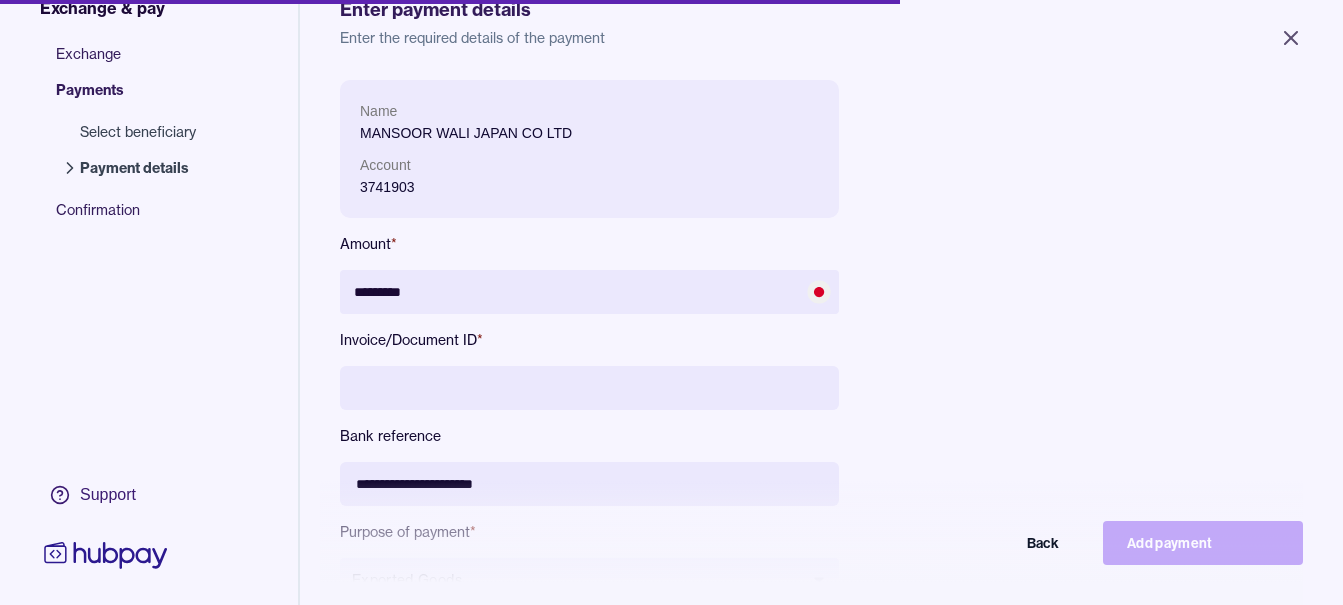 click at bounding box center (589, 388) 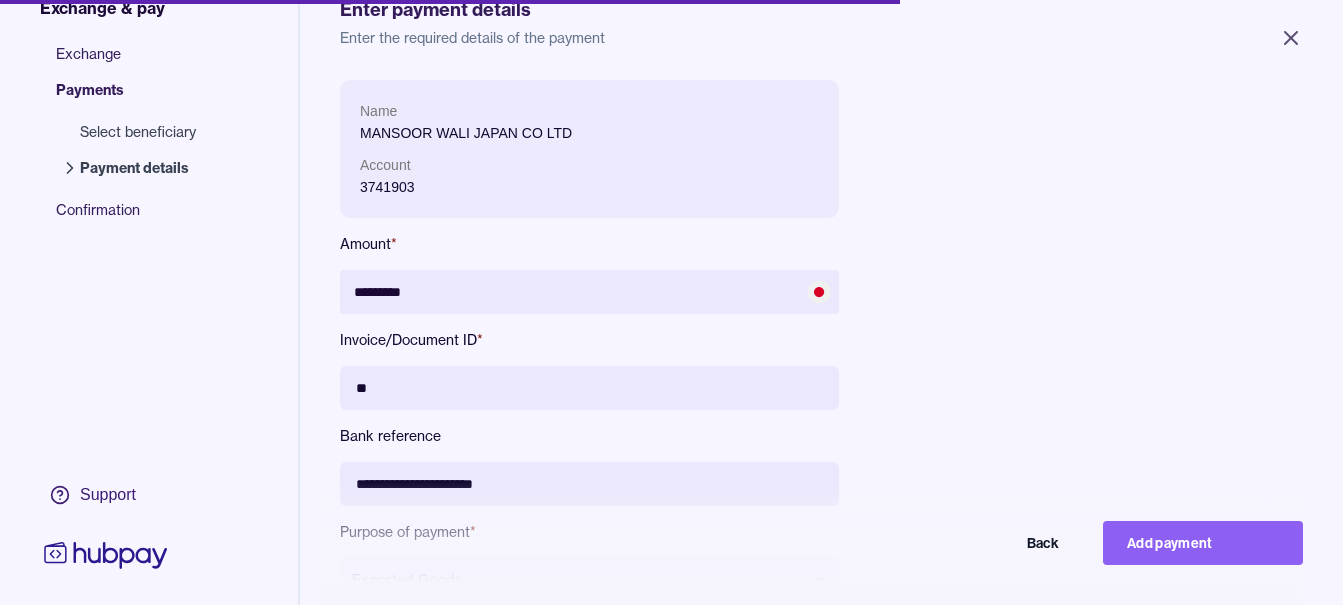type on "*" 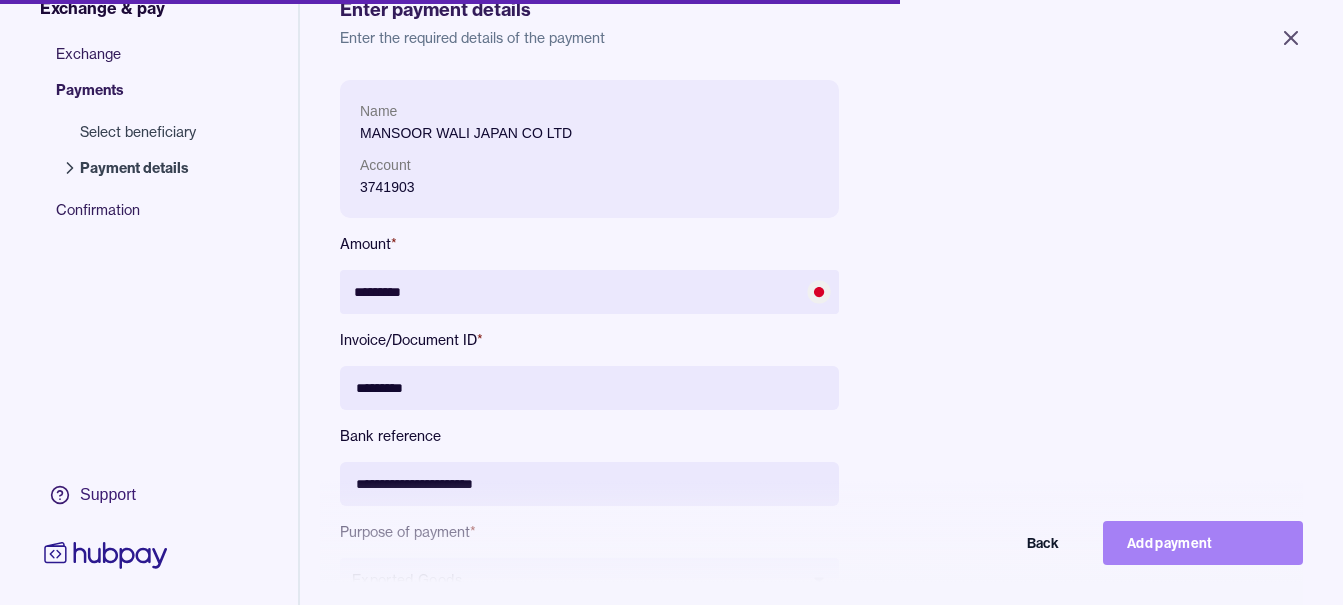 type on "*********" 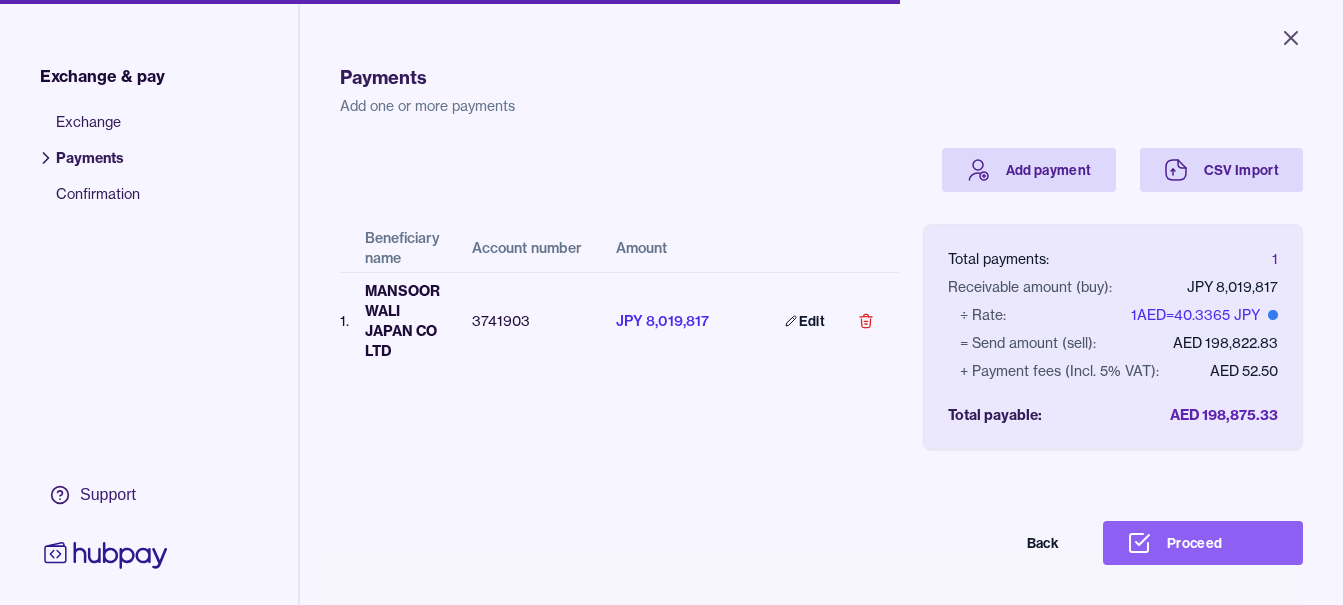 drag, startPoint x: 1186, startPoint y: 564, endPoint x: 1247, endPoint y: 529, distance: 70.327805 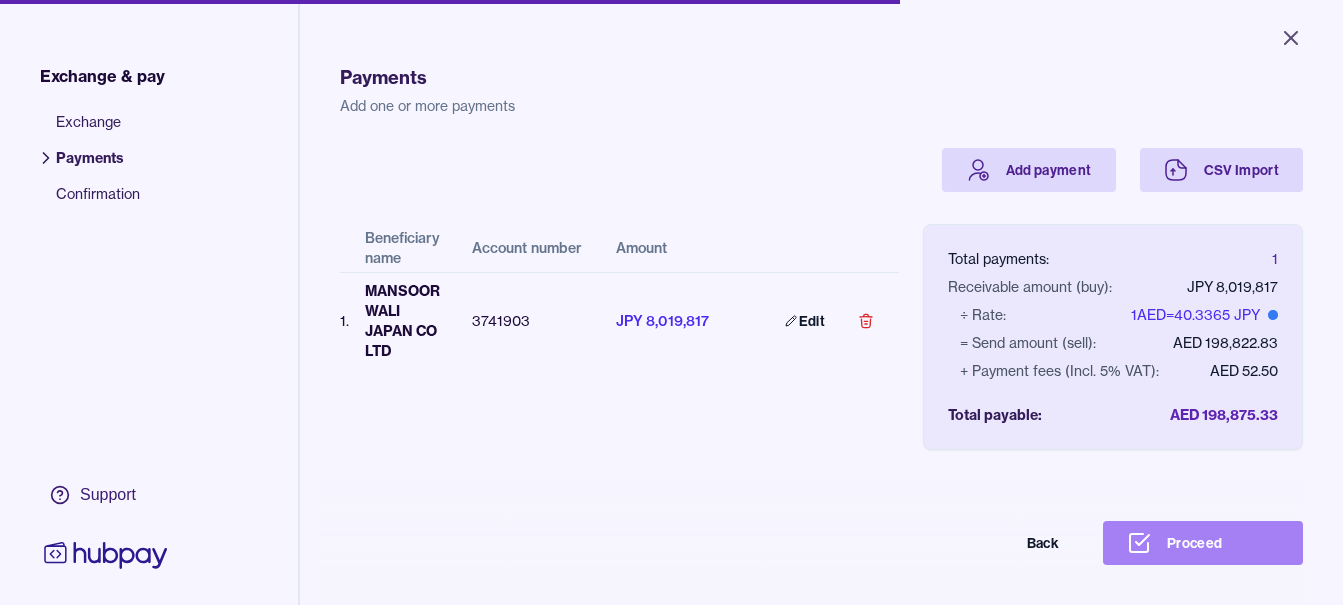 click on "Proceed" at bounding box center (1203, 543) 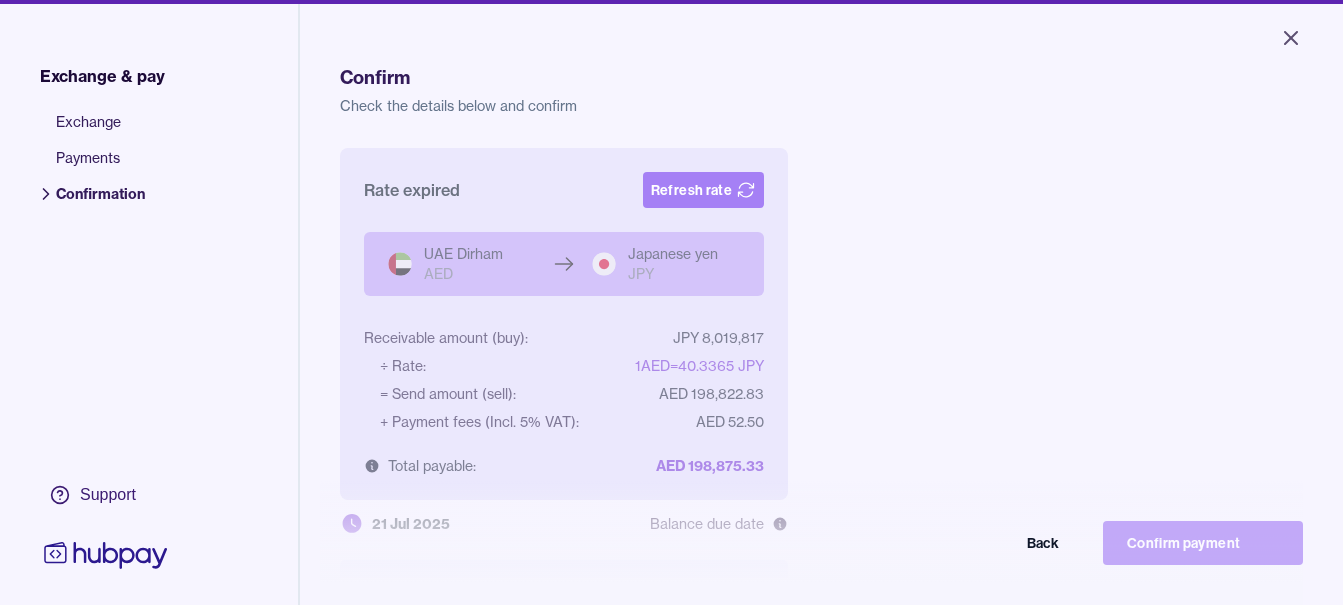 click on "Refresh rate" at bounding box center [703, 190] 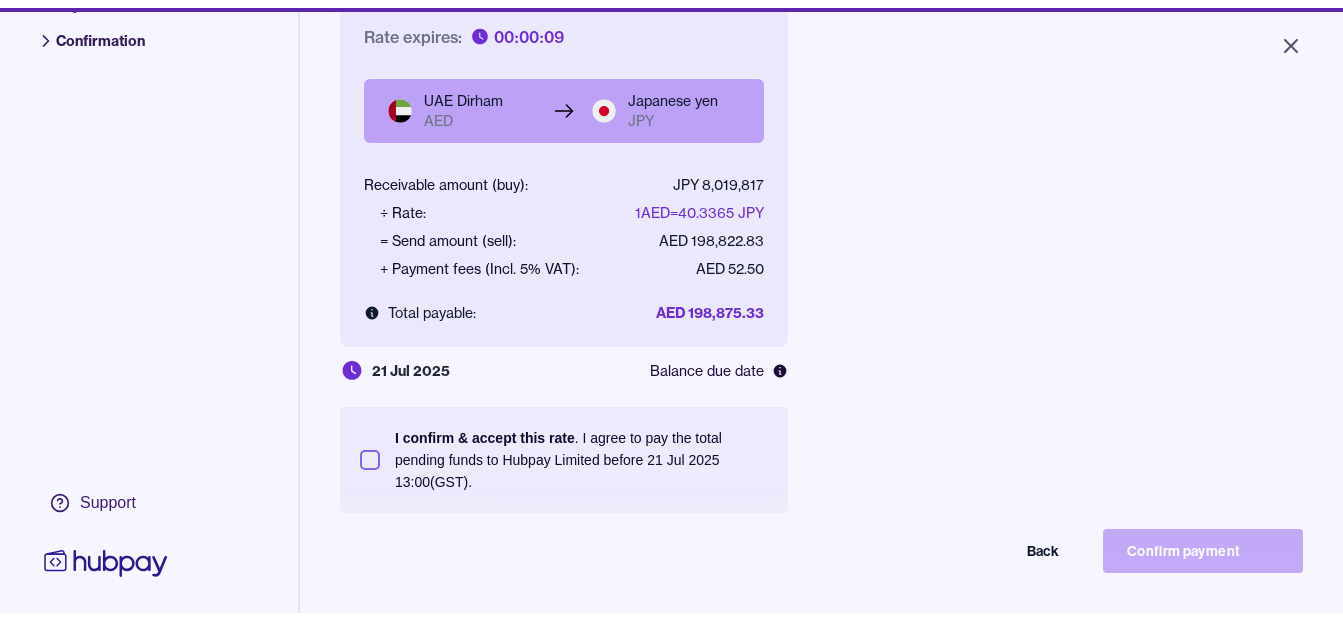 scroll, scrollTop: 268, scrollLeft: 0, axis: vertical 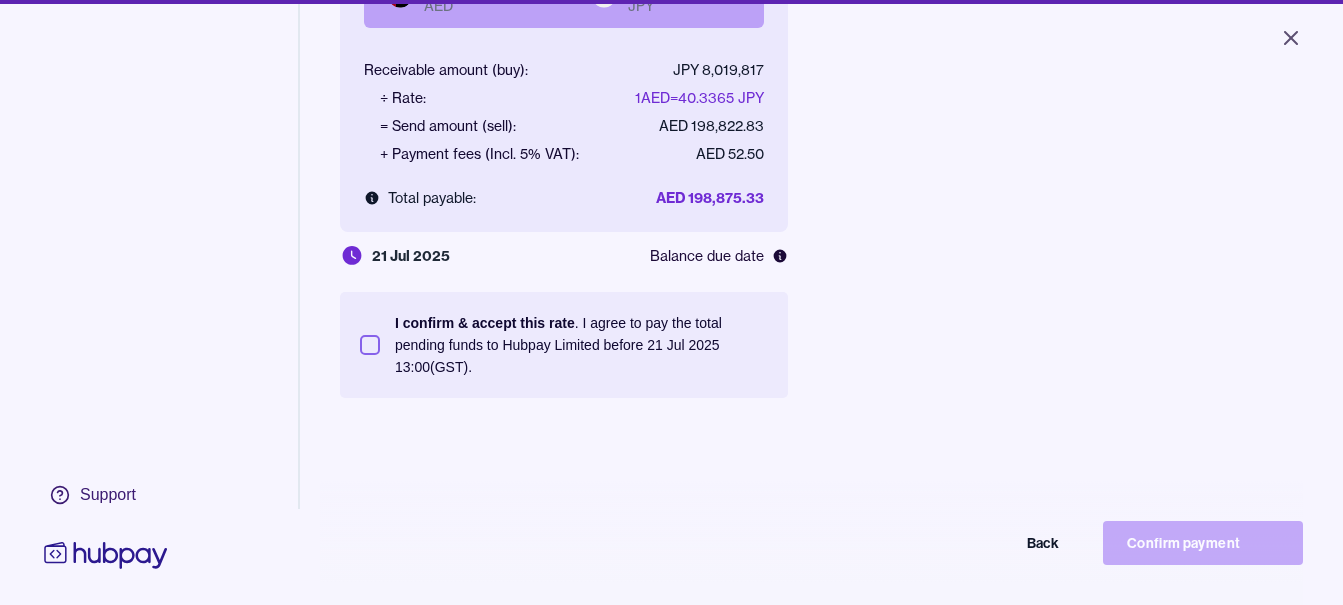click on "I confirm & accept this rate" at bounding box center [485, 323] 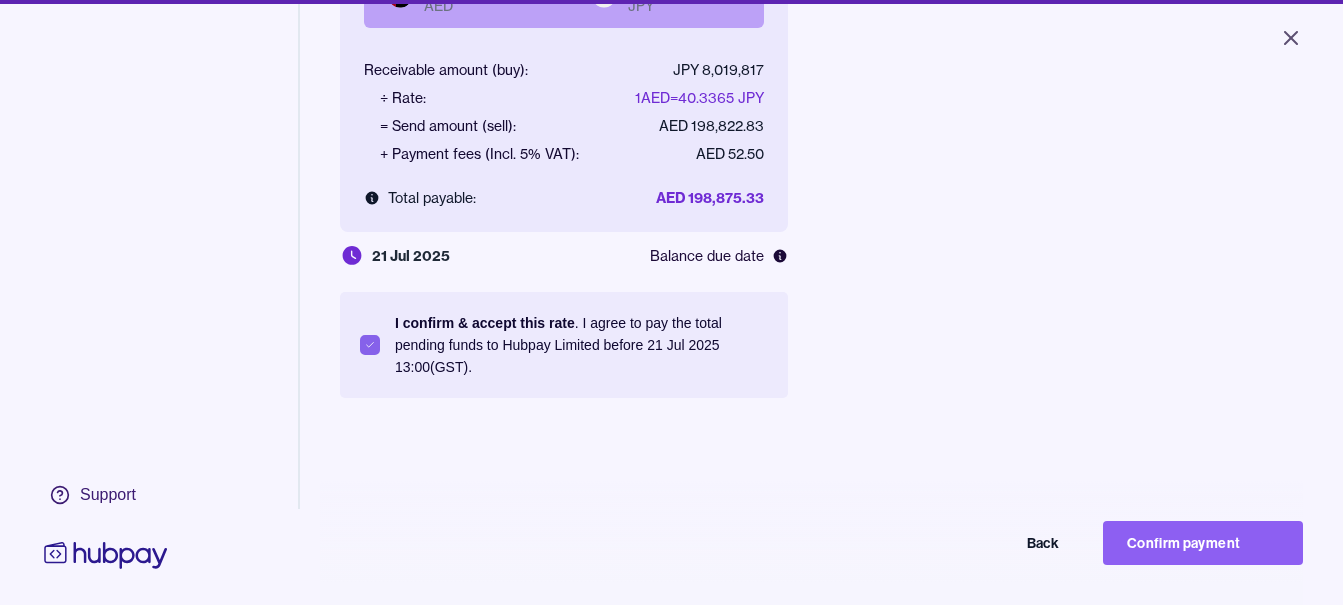 click on "Confirm payment" at bounding box center (1203, 543) 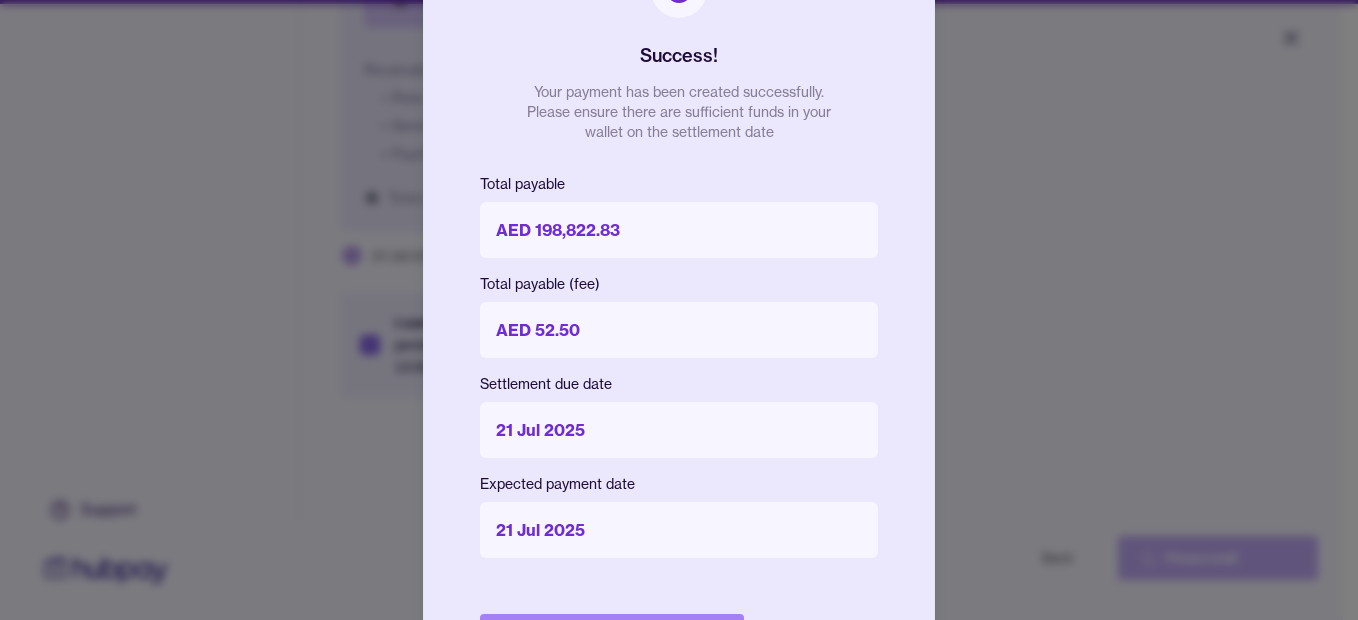 click on "Done" at bounding box center (612, 636) 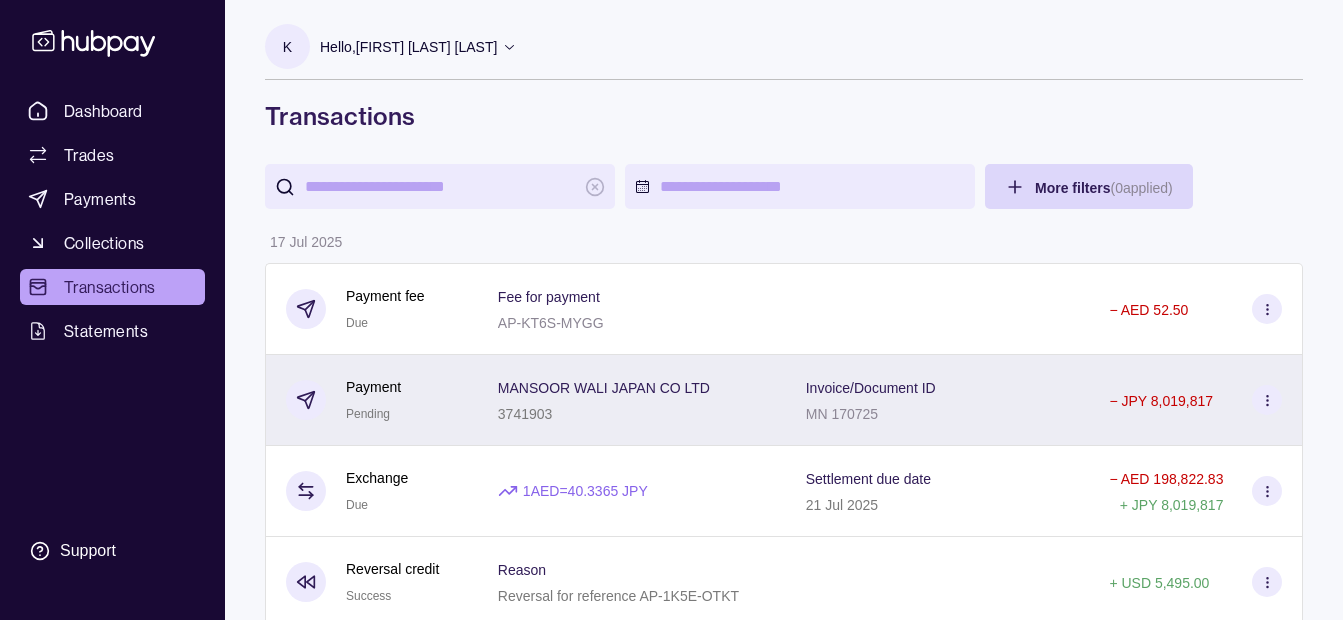 click on "MANSOOR WALI JAPAN CO LTD" at bounding box center [604, 387] 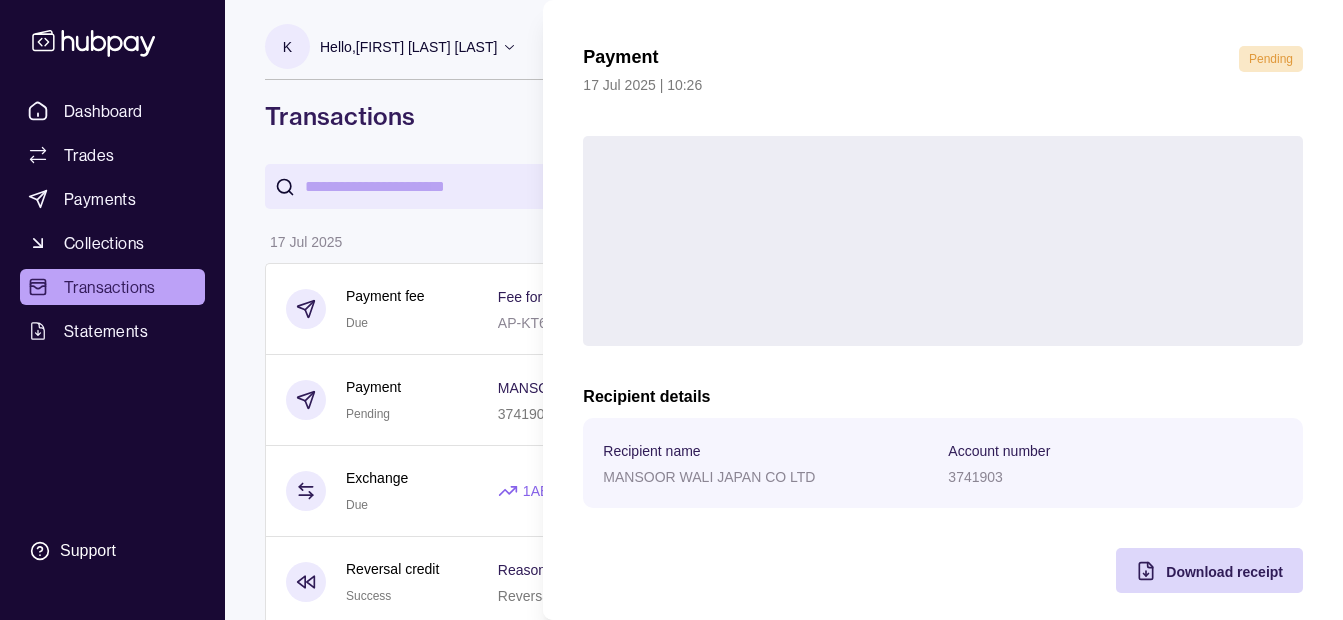 scroll, scrollTop: 73, scrollLeft: 0, axis: vertical 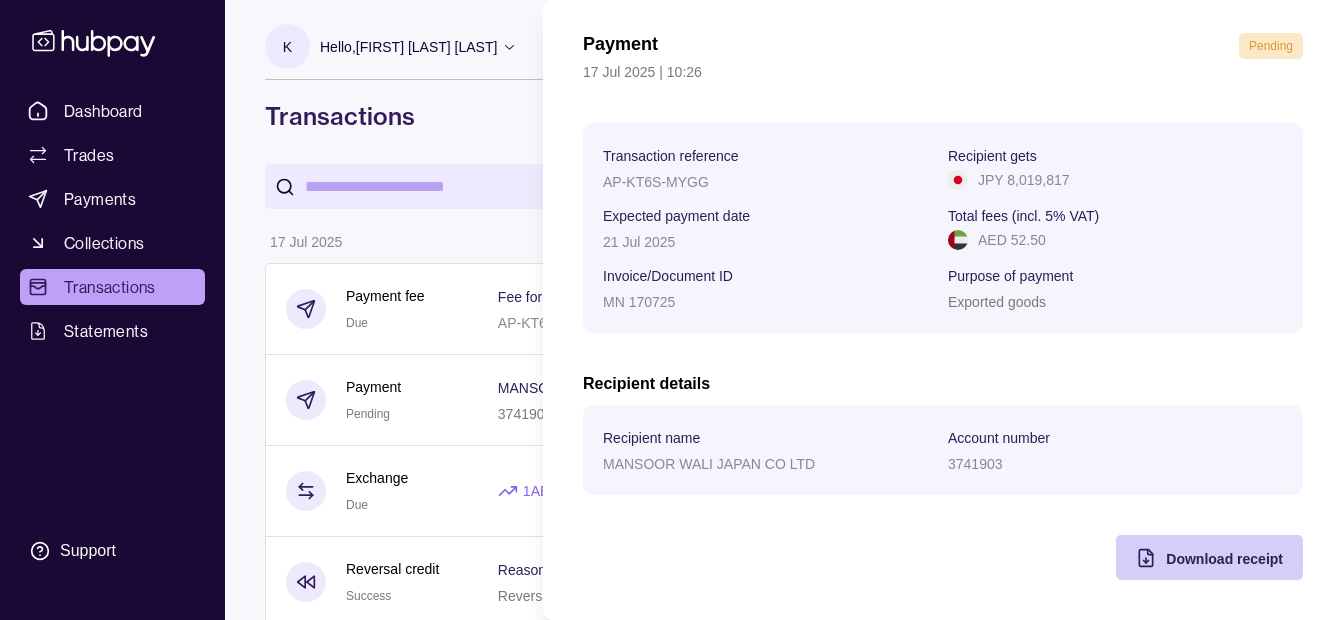 click on "Download receipt" at bounding box center (1194, 557) 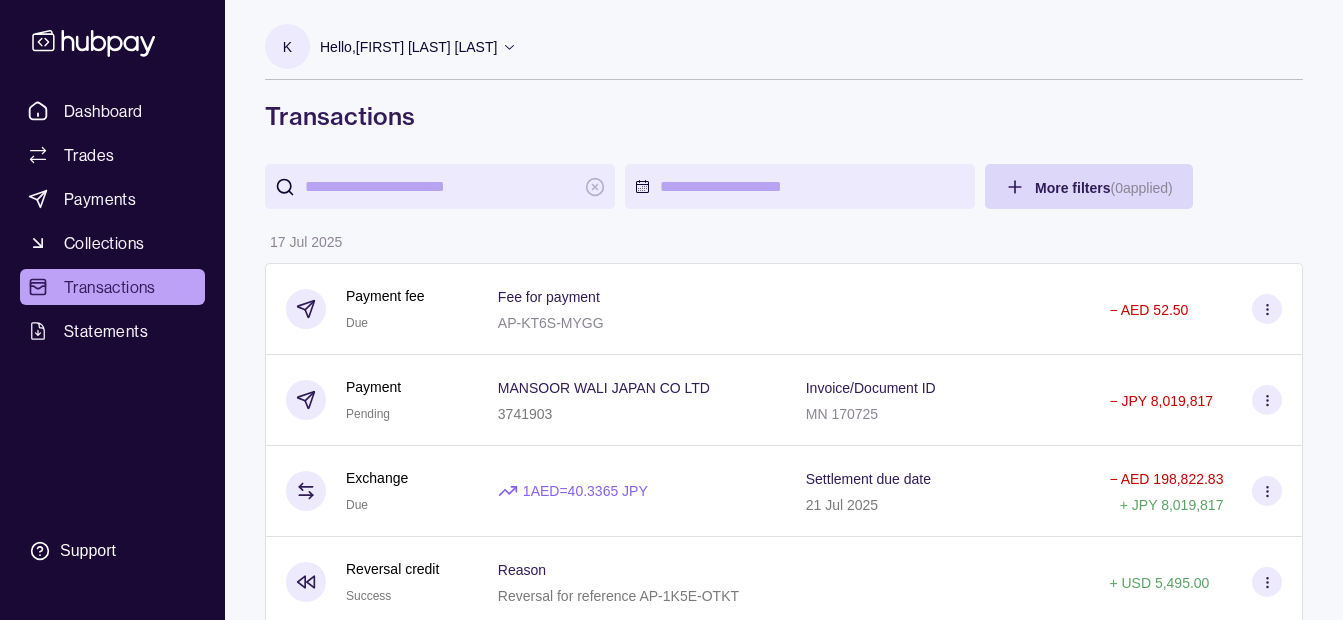 click on "Dashboard Trades Payments Collections Transactions Statements Support K Hello,  Khalid Khan Rahmat Gul  ESSA HAJI GENERAL TRADING LLC Change account Account Terms and conditions Privacy policy Sign out Transactions More filters  ( 0  applied) Details Amount 17 Jul 2025 Payment fee Due Fee for payment AP-KT6S-MYGG −   AED 52.50 Payment Pending MANSOOR WALI JAPAN CO LTD 3741903 Invoice/Document ID MN 170725 −   JPY 8,019,817 Exchange Due 1  AED  =  40.3365   JPY Settlement due date 21 Jul 2025 −   AED 198,822.83 +   JPY 8,019,817 Reversal credit Success Reason Reversal for reference AP-1K5E-OTKT +   USD 5,495.00 16 Jul 2025 Payment fee Due Fee for payment AP-UKPU-C8YL −   AED 52.50 Payment Pending KABUSHIKIGAISYA BUSHOUJI 143-00-1407170 Invoice/Document ID R7 046 −   JPY 10,703,650 Exchange Due 1  AED  =  40.3219   JPY Settlement due date 18 Jul 2025 −   AED 265,455.00 +   JPY 10,703,650 Deposit Success Sender account AE220400000323334436001 Sender name ESSA HAJI GENERAL TRADING LLC +   Deposit –" at bounding box center (671, 1107) 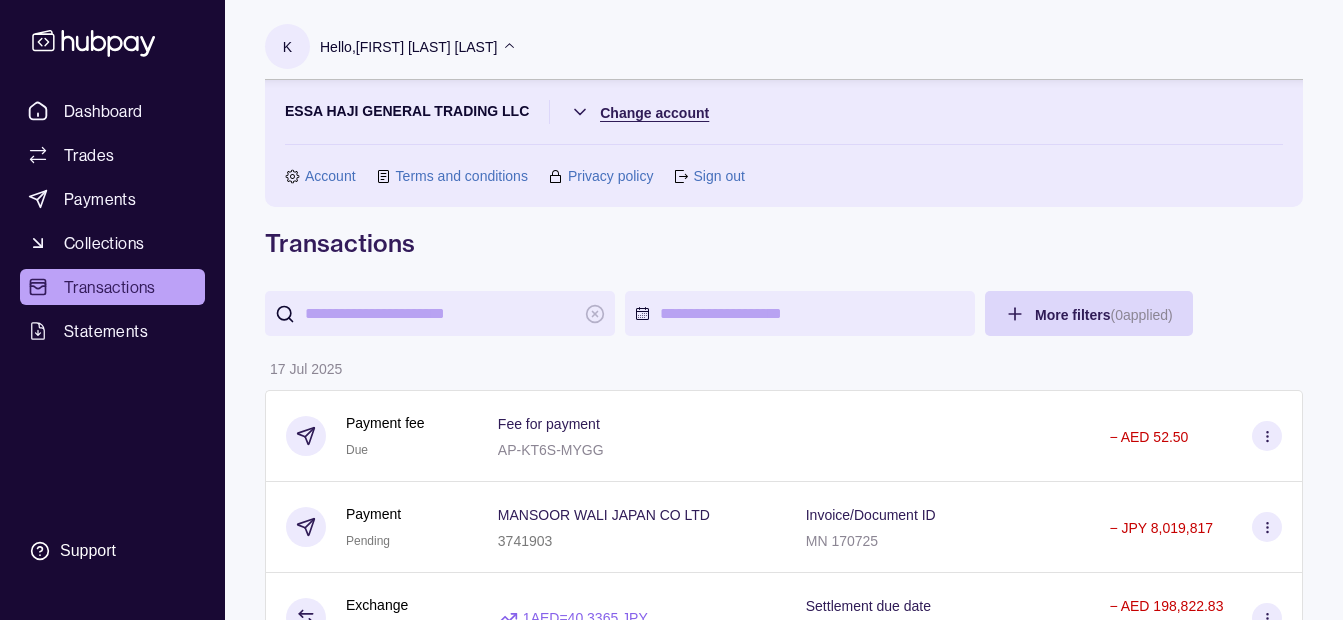 click on "Dashboard Trades Payments Collections Transactions Statements Support K Hello,  Khalid Khan Rahmat Gul  ESSA HAJI GENERAL TRADING LLC Change account Account Terms and conditions Privacy policy Sign out Transactions More filters  ( 0  applied) Details Amount 17 Jul 2025 Payment fee Due Fee for payment AP-KT6S-MYGG −   AED 52.50 Payment Pending MANSOOR WALI JAPAN CO LTD 3741903 Invoice/Document ID MN 170725 −   JPY 8,019,817 Exchange Due 1  AED  =  40.3365   JPY Settlement due date 21 Jul 2025 −   AED 198,822.83 +   JPY 8,019,817 Reversal credit Success Reason Reversal for reference AP-1K5E-OTKT +   USD 5,495.00 16 Jul 2025 Payment fee Due Fee for payment AP-UKPU-C8YL −   AED 52.50 Payment Pending KABUSHIKIGAISYA BUSHOUJI 143-00-1407170 Invoice/Document ID R7 046 −   JPY 10,703,650 Exchange Due 1  AED  =  40.3219   JPY Settlement due date 18 Jul 2025 −   AED 265,455.00 +   JPY 10,703,650 Deposit Success Sender account AE220400000323334436001 Sender name ESSA HAJI GENERAL TRADING LLC +   Deposit –" at bounding box center (671, 1170) 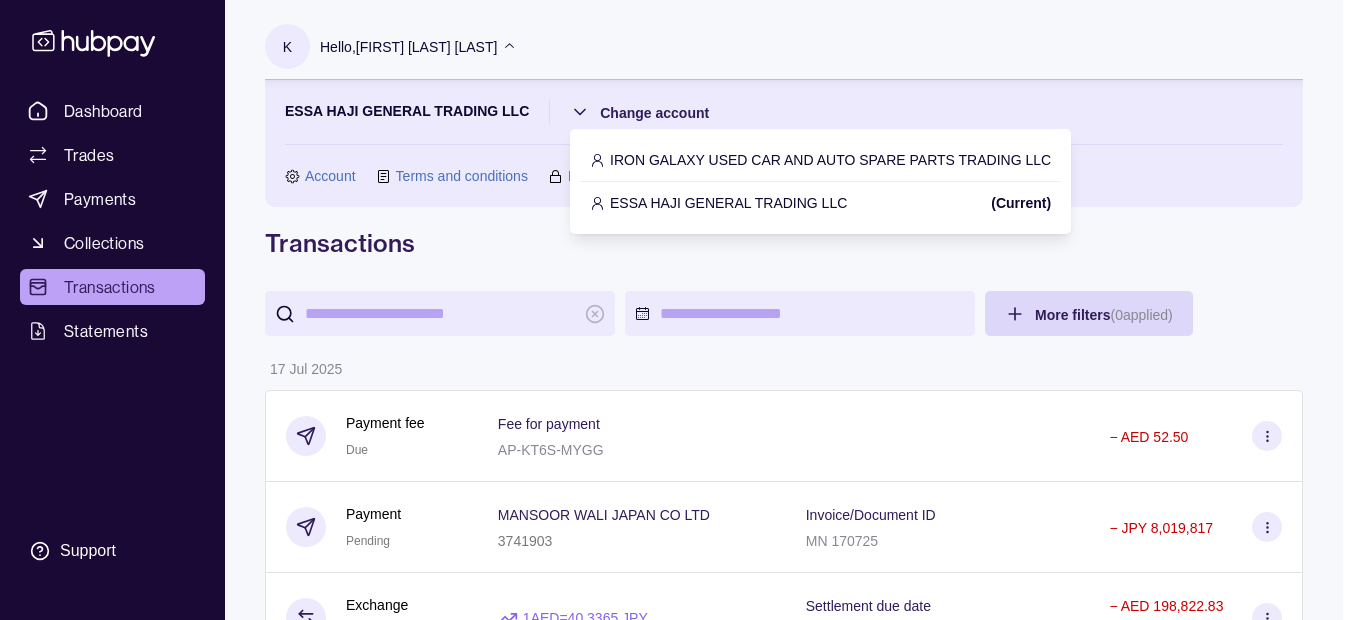click on "IRON GALAXY USED CAR AND AUTO SPARE PARTS TRADING LLC" at bounding box center [830, 160] 